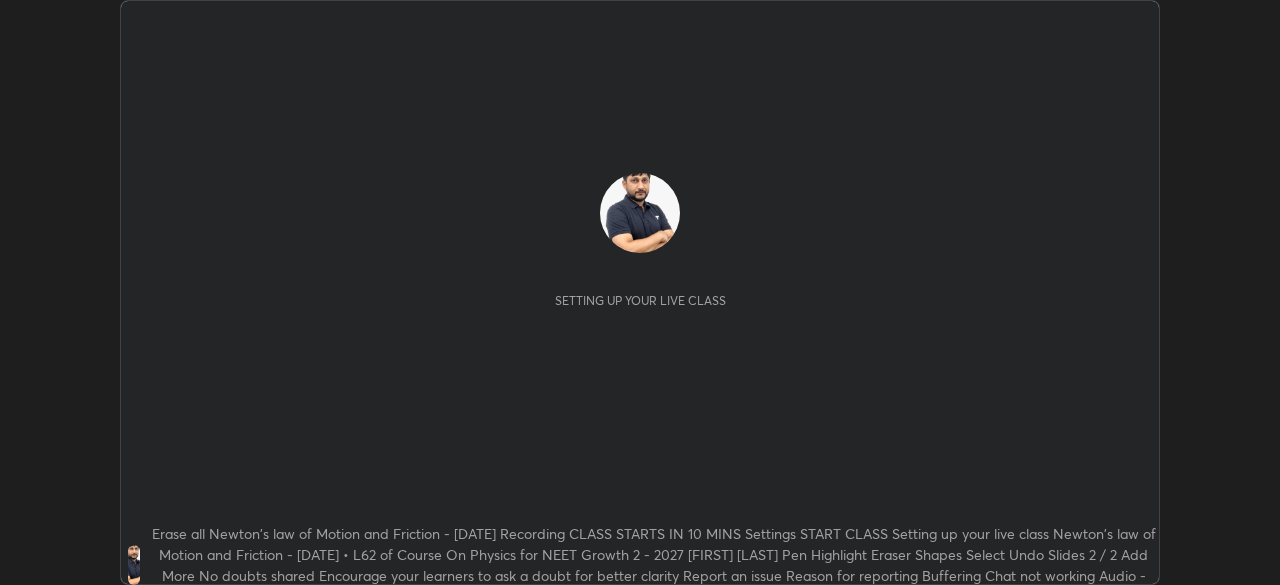 scroll, scrollTop: 0, scrollLeft: 0, axis: both 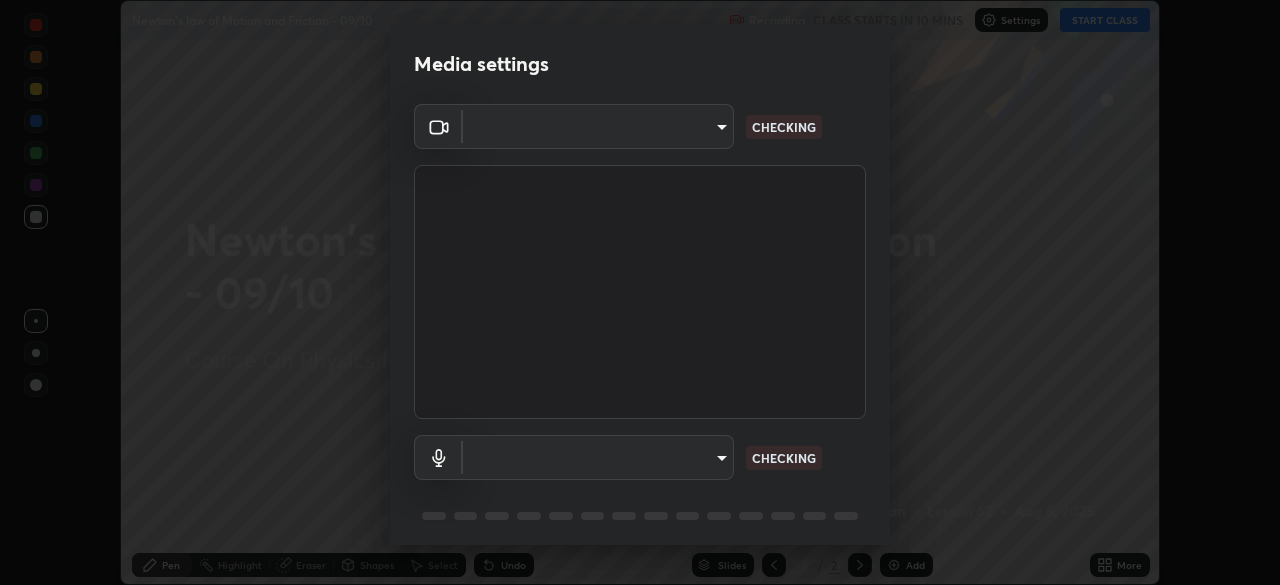 click on "Erase all Newton's law of Motion and Friction - [DATE] Recording CLASS STARTS IN 10 MINS Settings START CLASS Setting up your live class Newton's law of Motion and Friction - [DATE] • L62 of Course On Physics for NEET Growth 2 - 2027 [FIRST] [LAST] Pen Highlight Eraser Shapes Select Undo Slides 2 / 2 Add More No doubts shared Encourage your learners to ask a doubt for better clarity Report an issue Reason for reporting Buffering Chat not working Audio - Video sync issue Educator video quality low ​ Attach an image Report Media settings ​ CHECKING ​ CHECKING 1 / 5 Next" at bounding box center (640, 292) 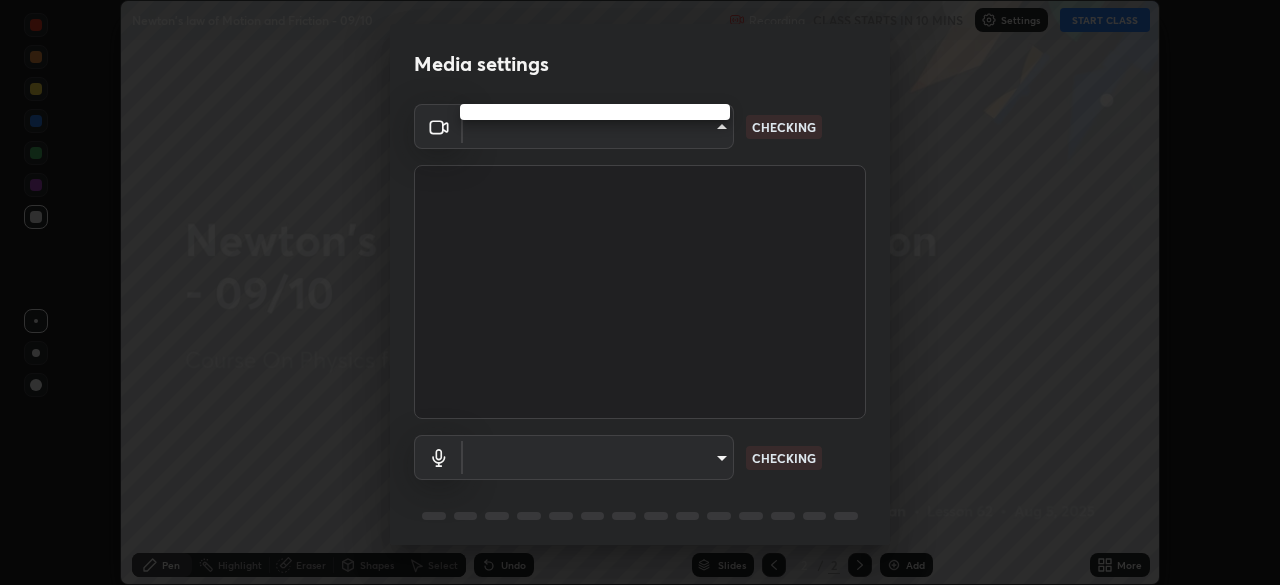 click at bounding box center (640, 292) 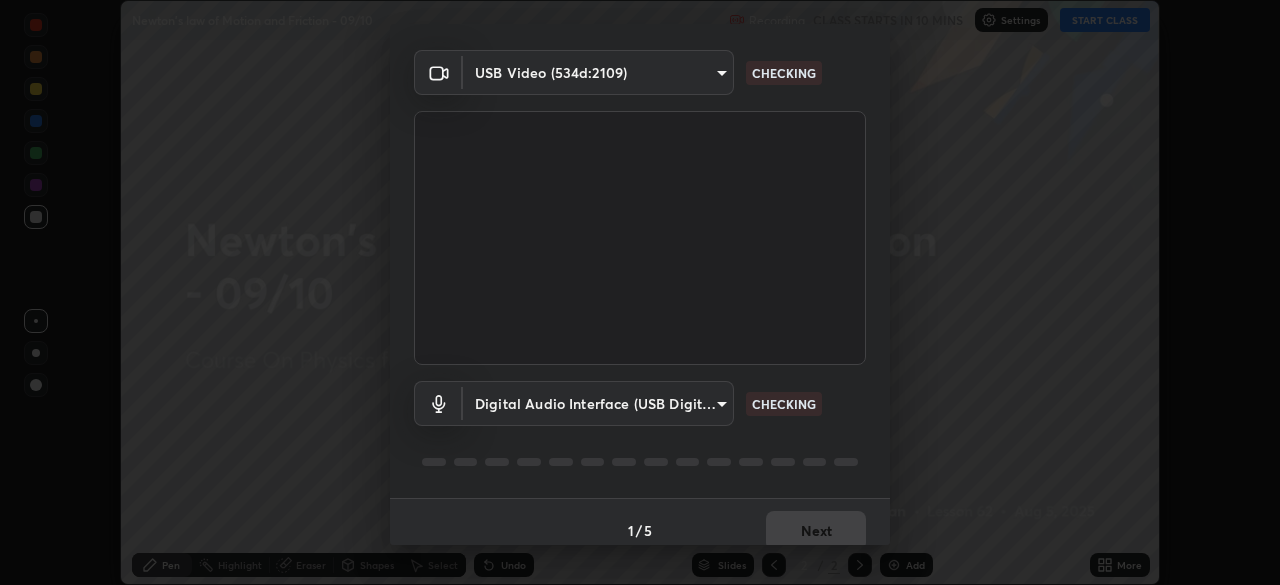 type on "23f9ab4963ea7bf9f5a0f139eca0a7722ce6801474d7e6497cd6fb859b15e8b8" 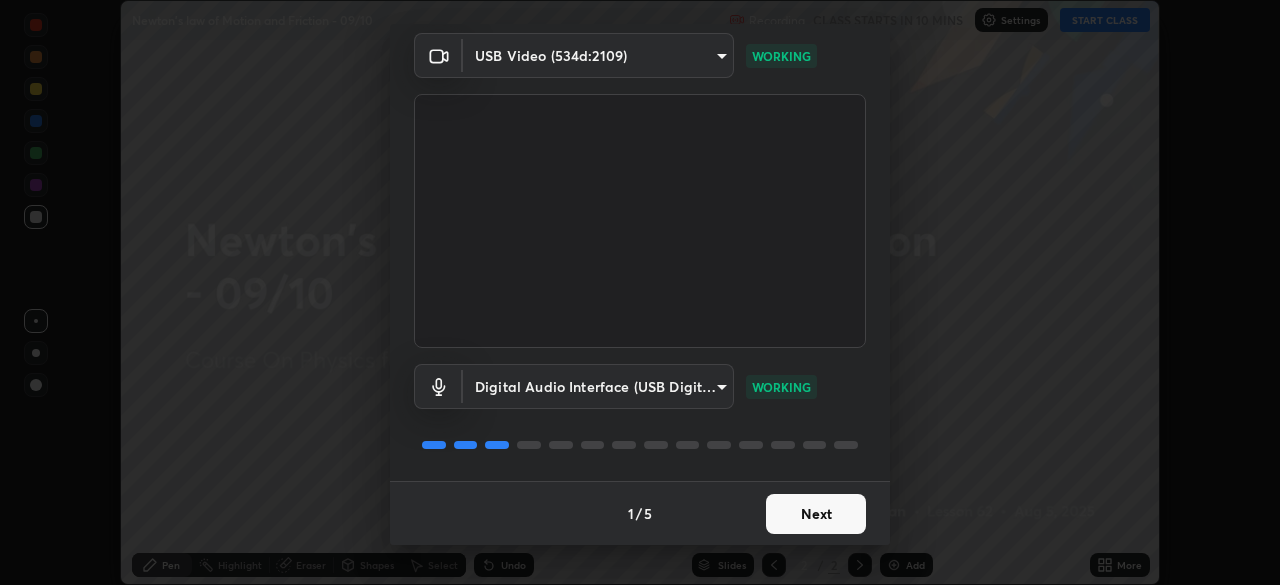 click on "Next" at bounding box center [816, 514] 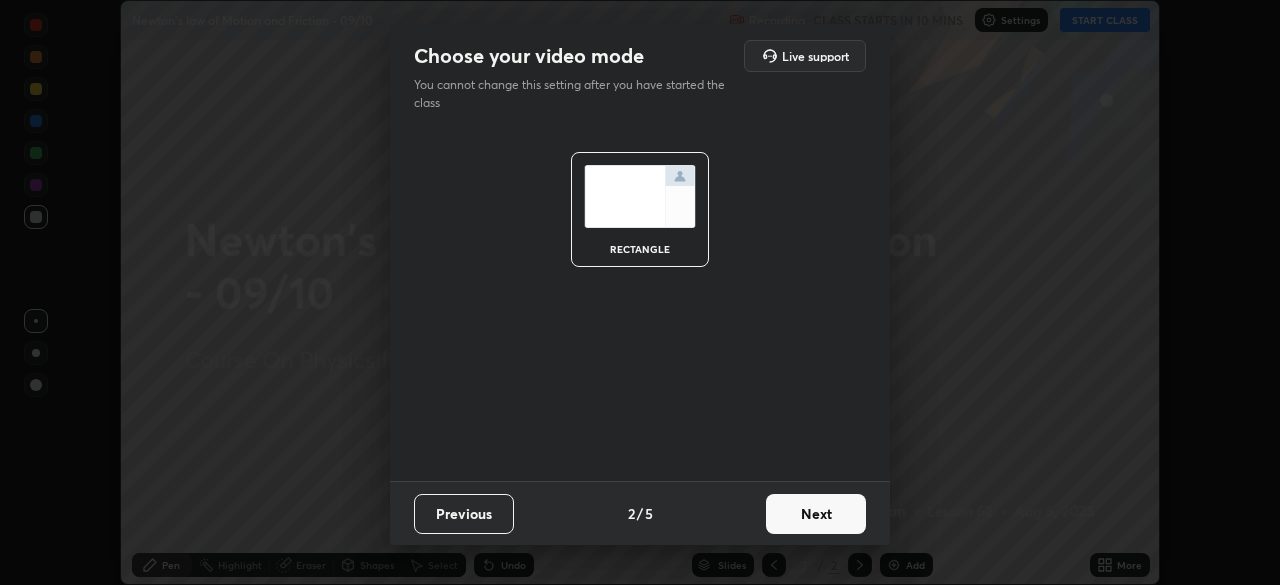 scroll, scrollTop: 0, scrollLeft: 0, axis: both 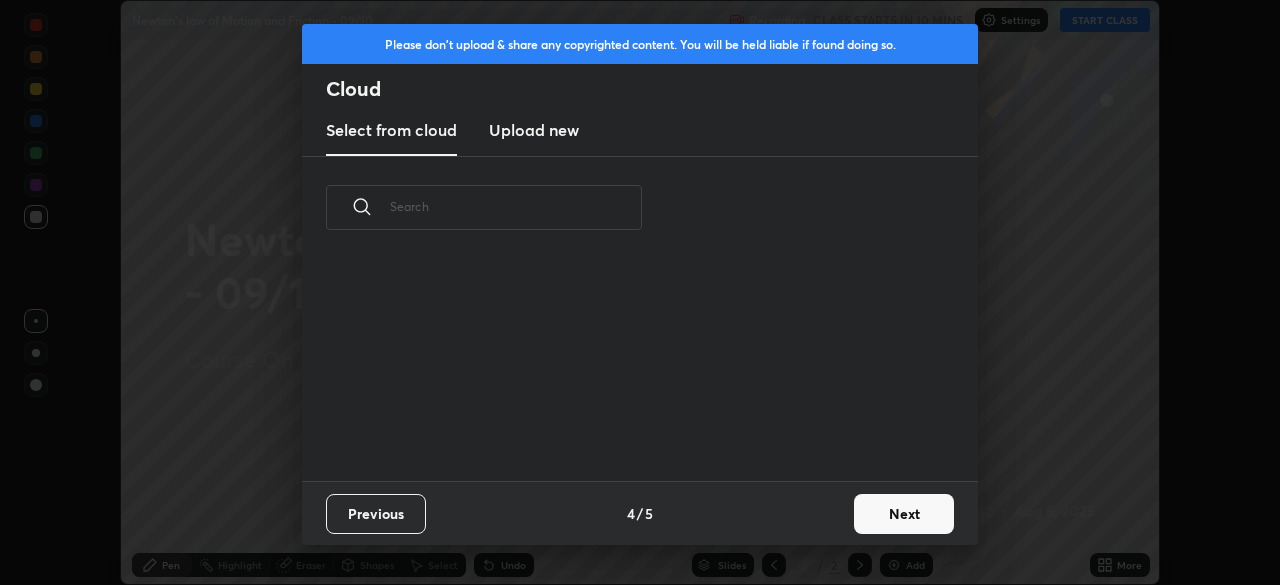 click on "Next" at bounding box center (904, 514) 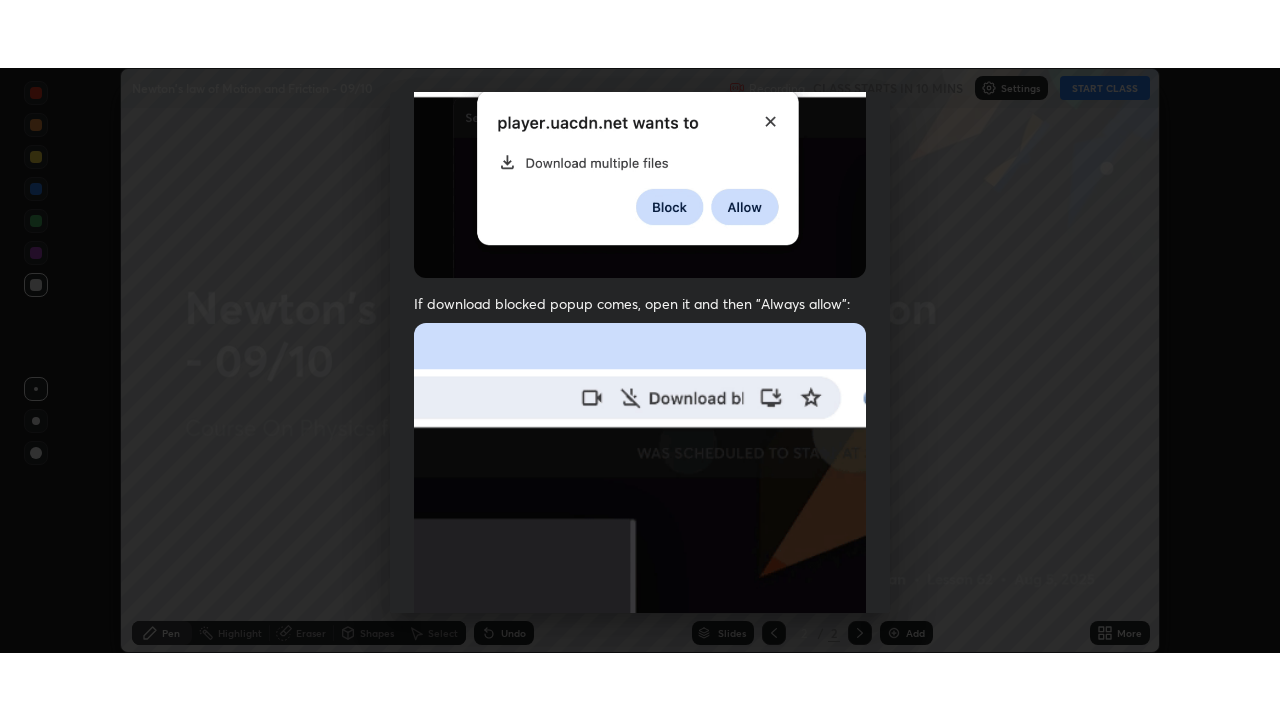 scroll, scrollTop: 479, scrollLeft: 0, axis: vertical 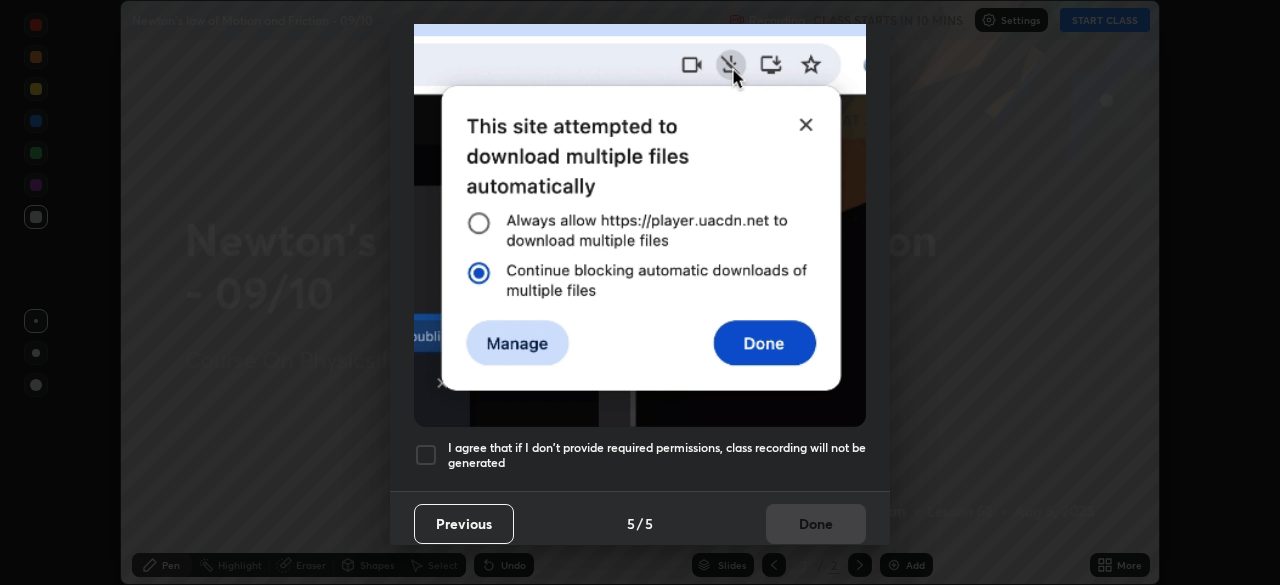 click at bounding box center [426, 455] 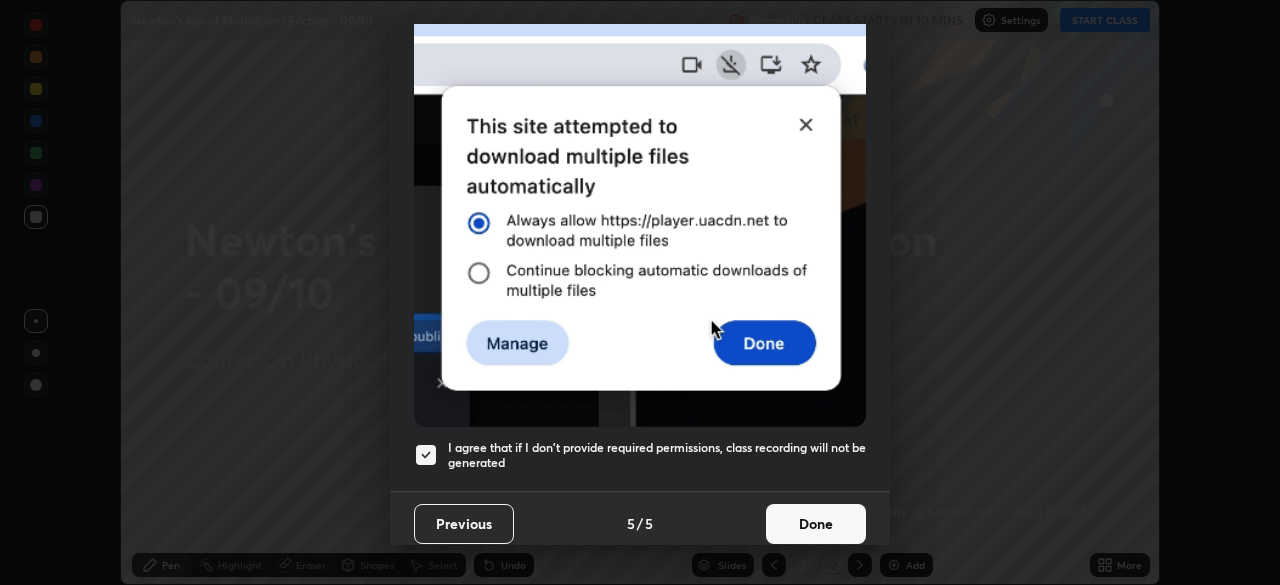 click on "Done" at bounding box center [816, 524] 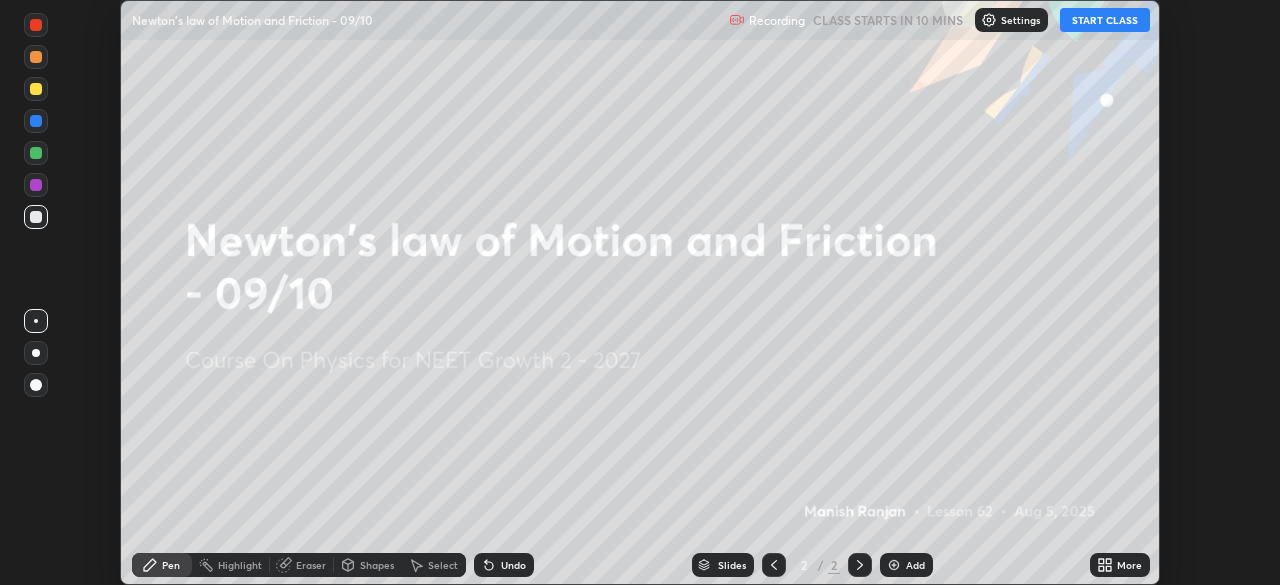 click 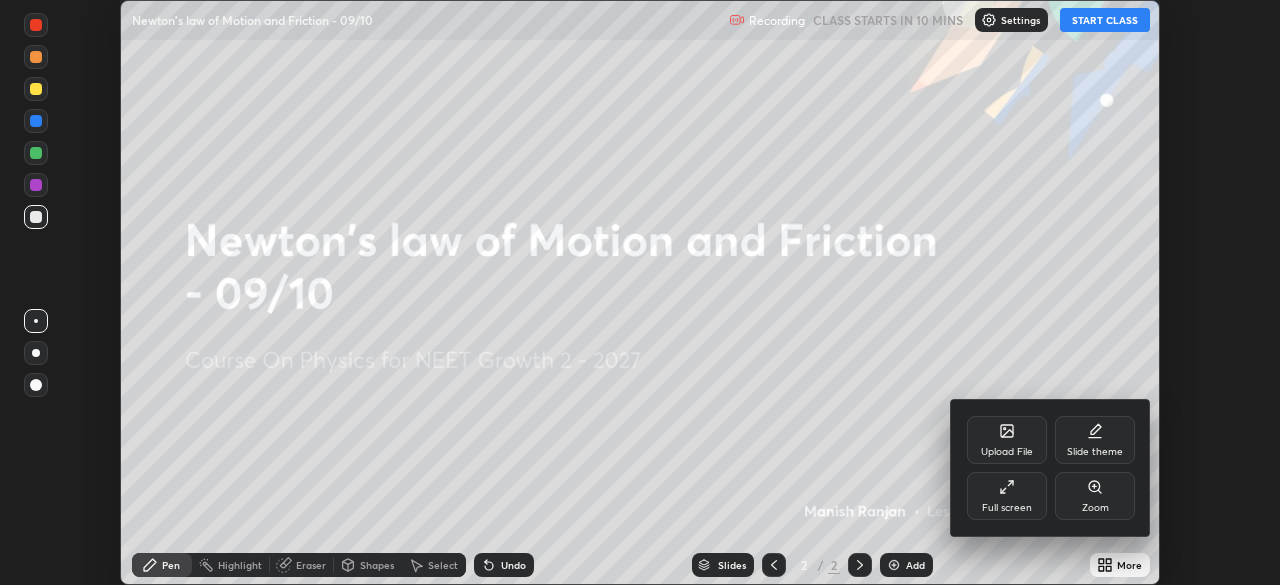 click on "Full screen" at bounding box center [1007, 496] 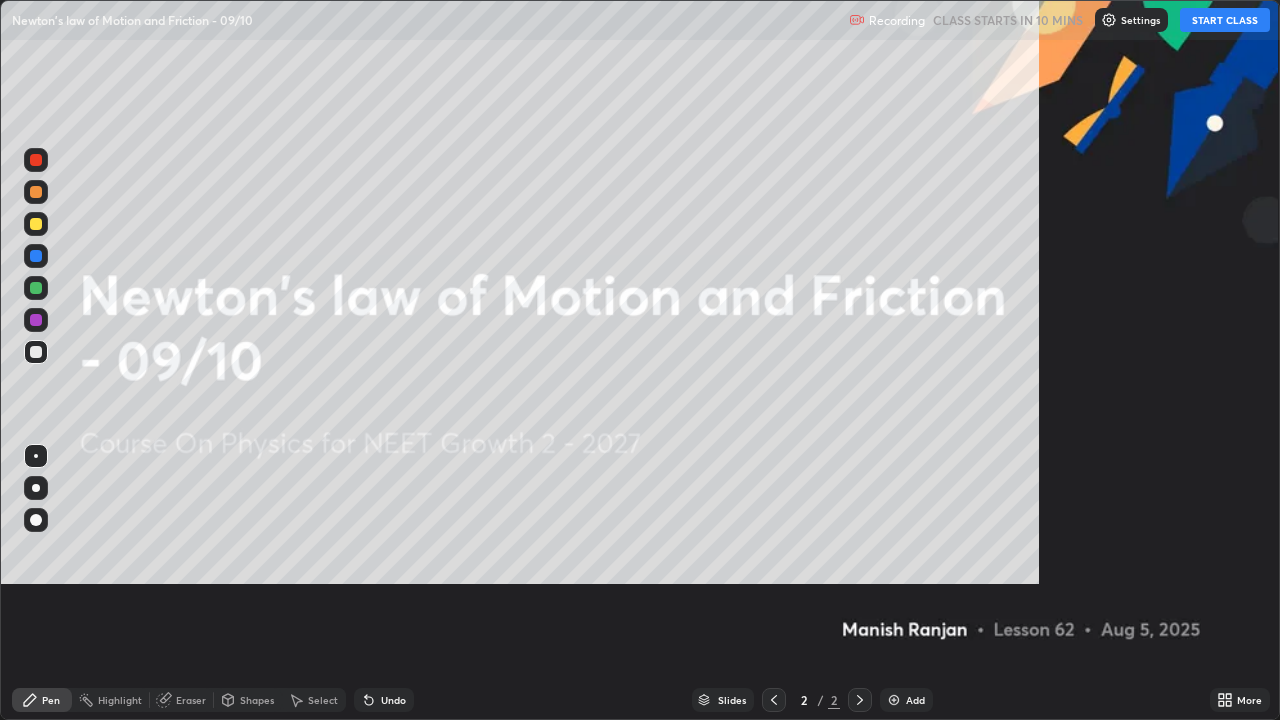scroll, scrollTop: 99280, scrollLeft: 98720, axis: both 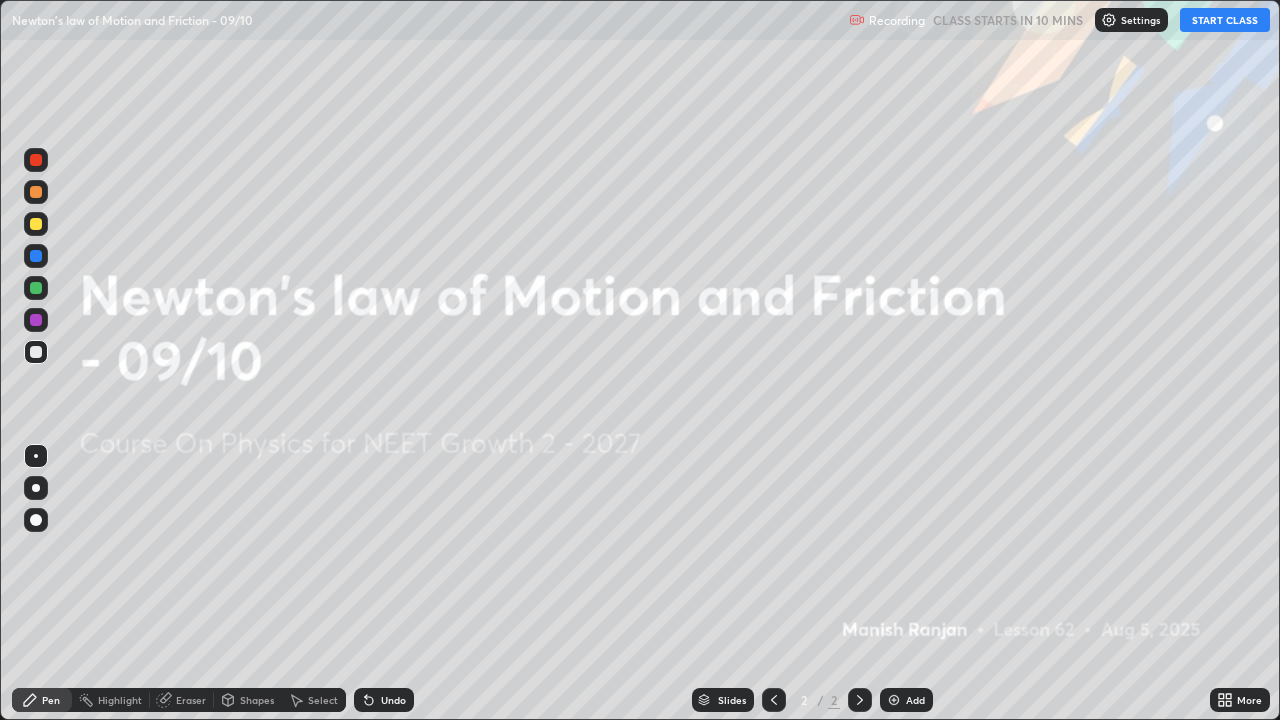 click at bounding box center [1109, 20] 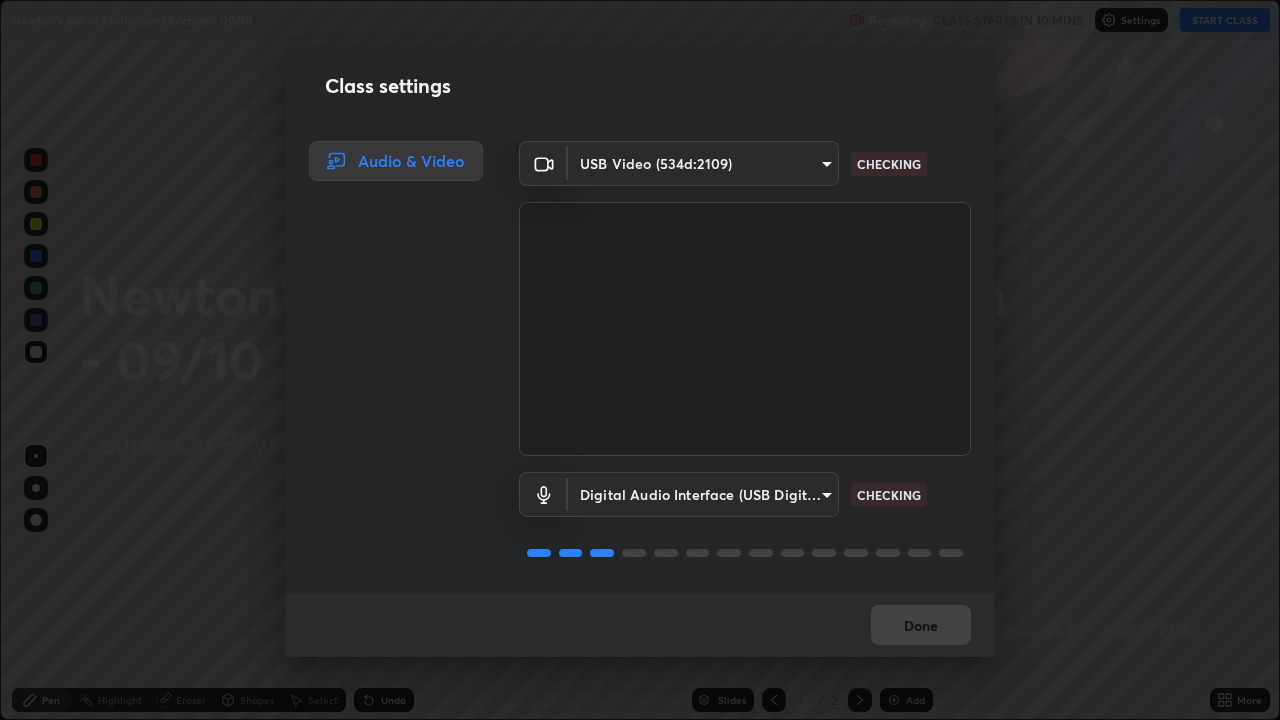click on "CHECKING" at bounding box center (889, 495) 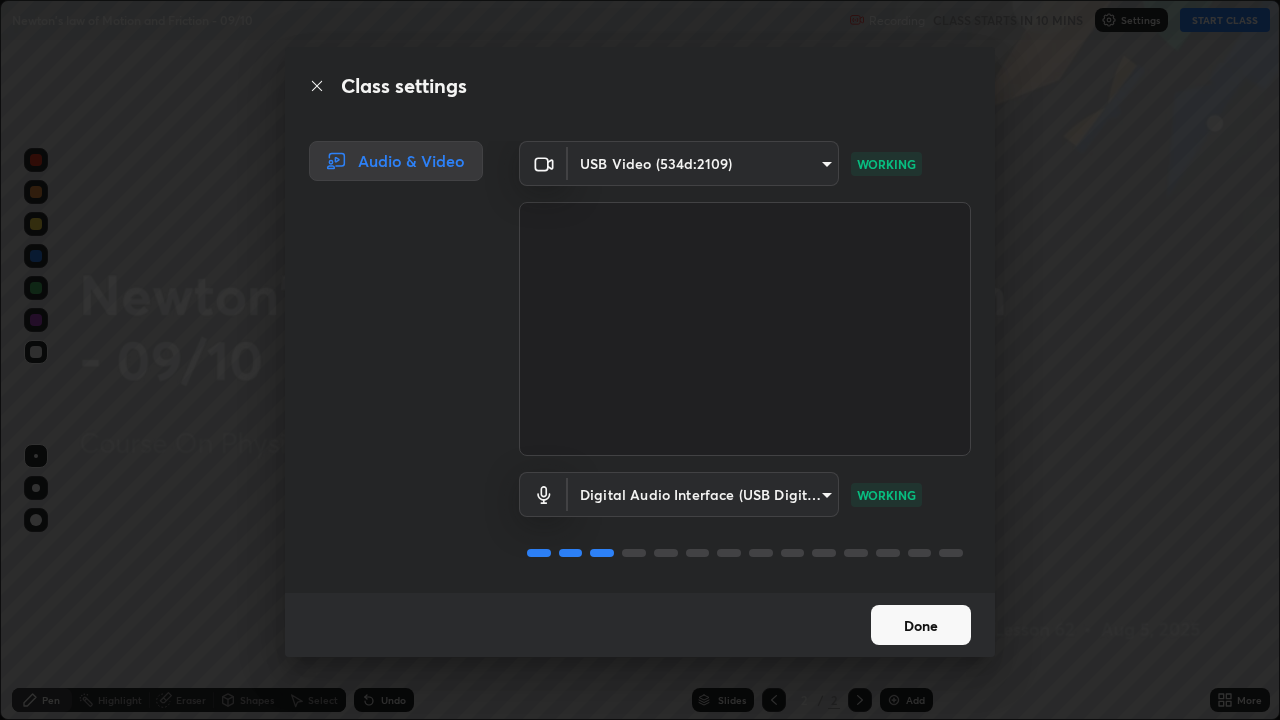 click on "Done" at bounding box center (921, 625) 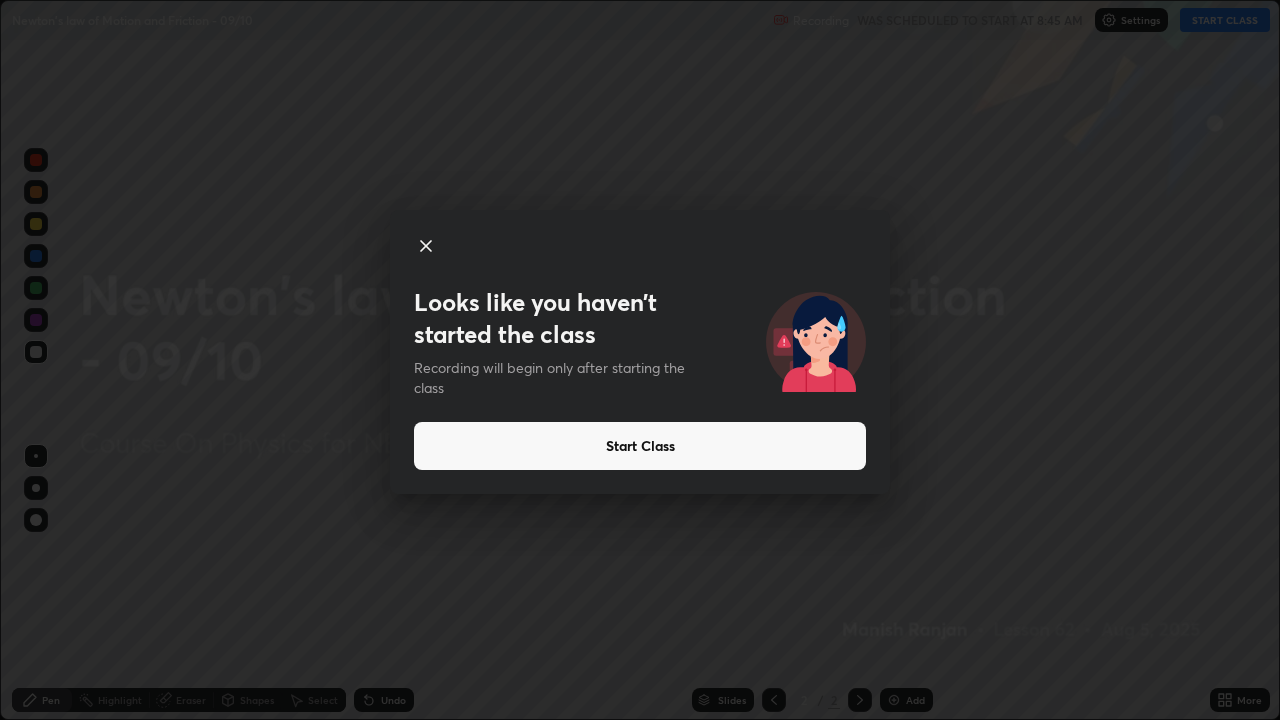click on "Start Class" at bounding box center (640, 446) 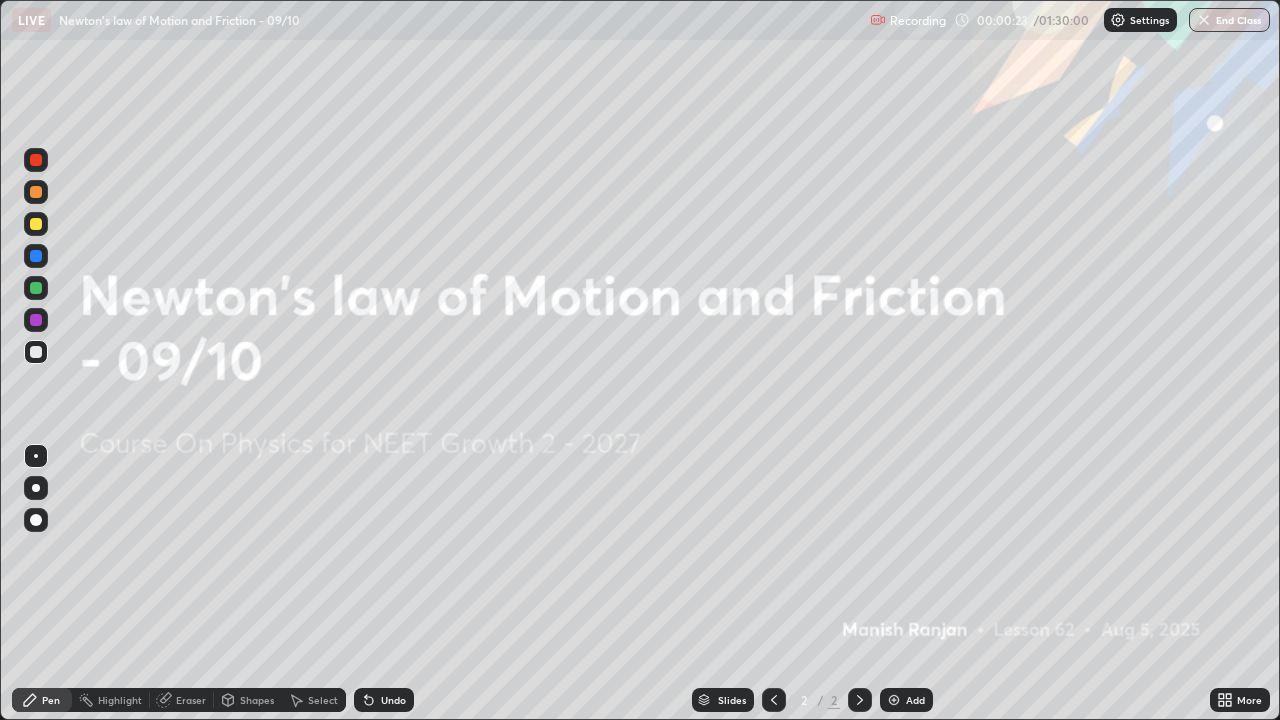 click on "Add" at bounding box center (906, 700) 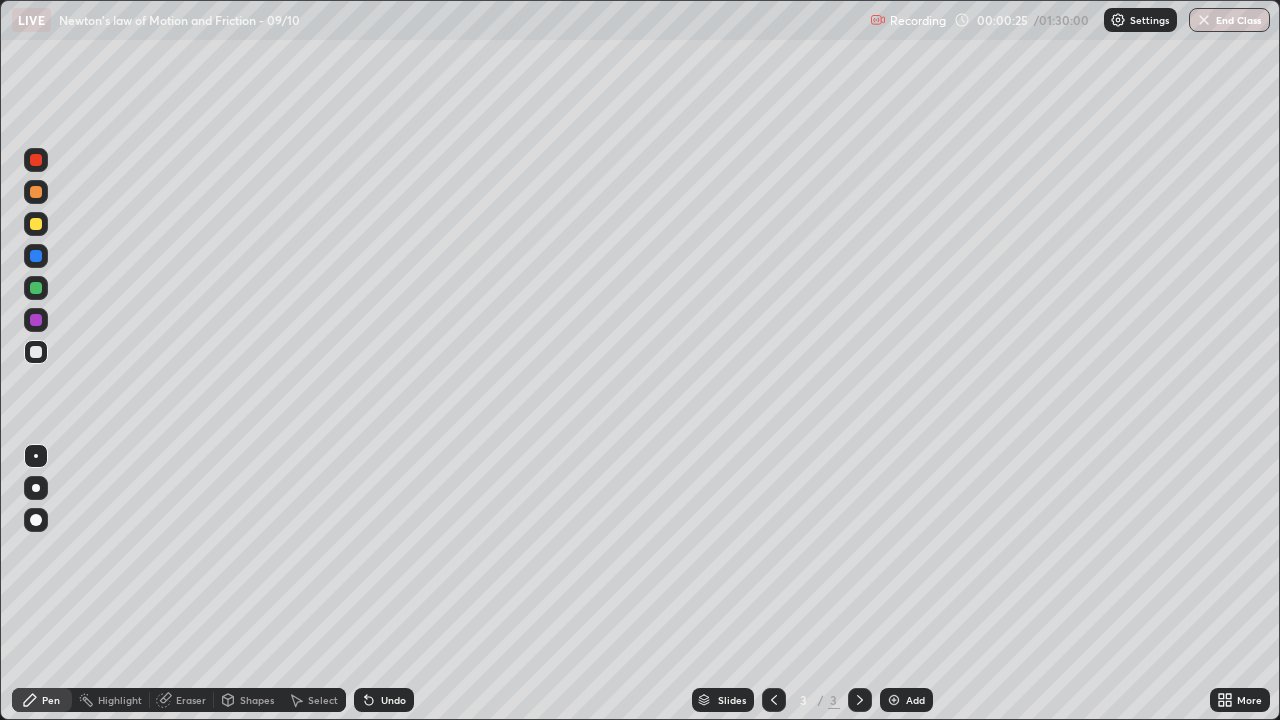 click at bounding box center [36, 224] 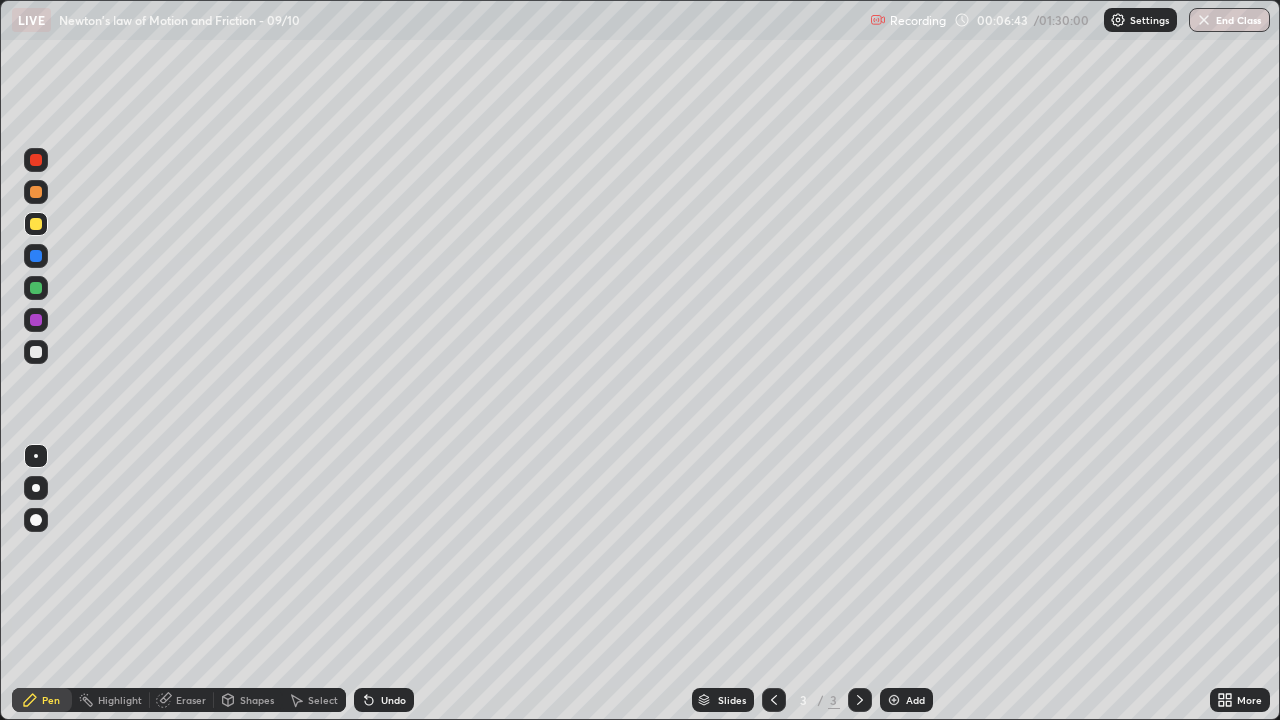 click at bounding box center (894, 700) 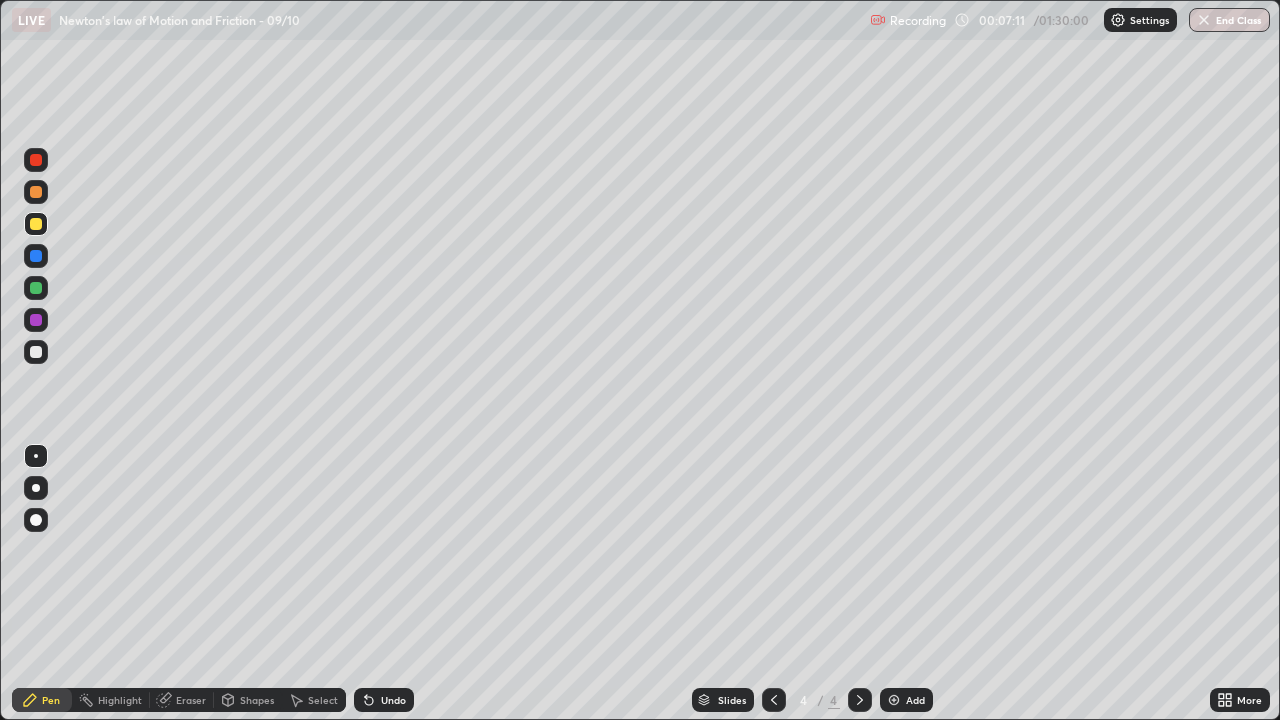 click at bounding box center (36, 192) 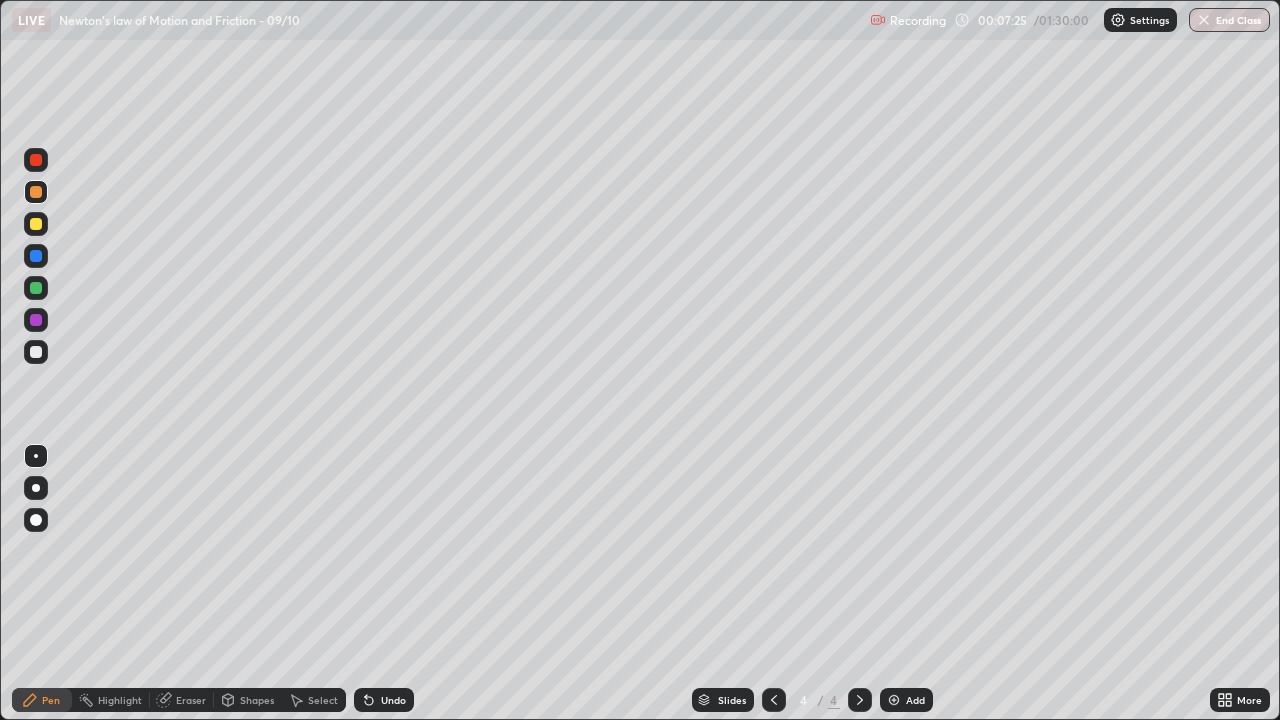 click at bounding box center (36, 352) 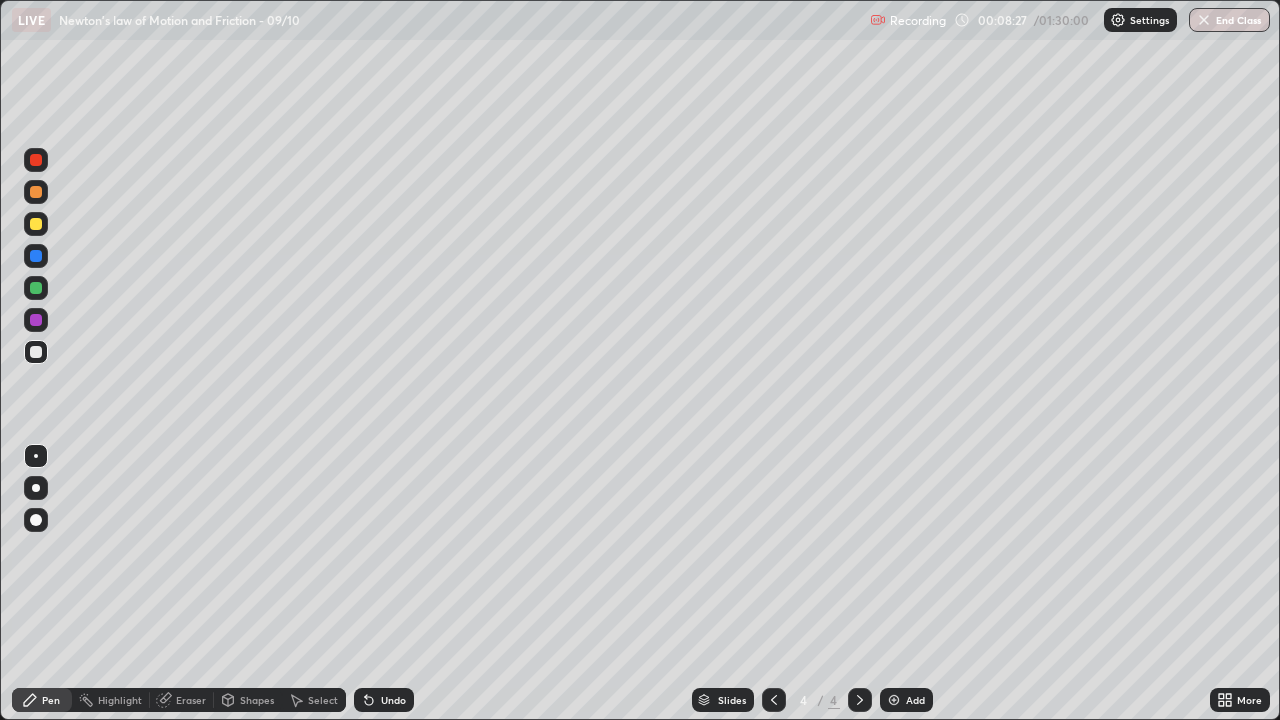 click at bounding box center (36, 192) 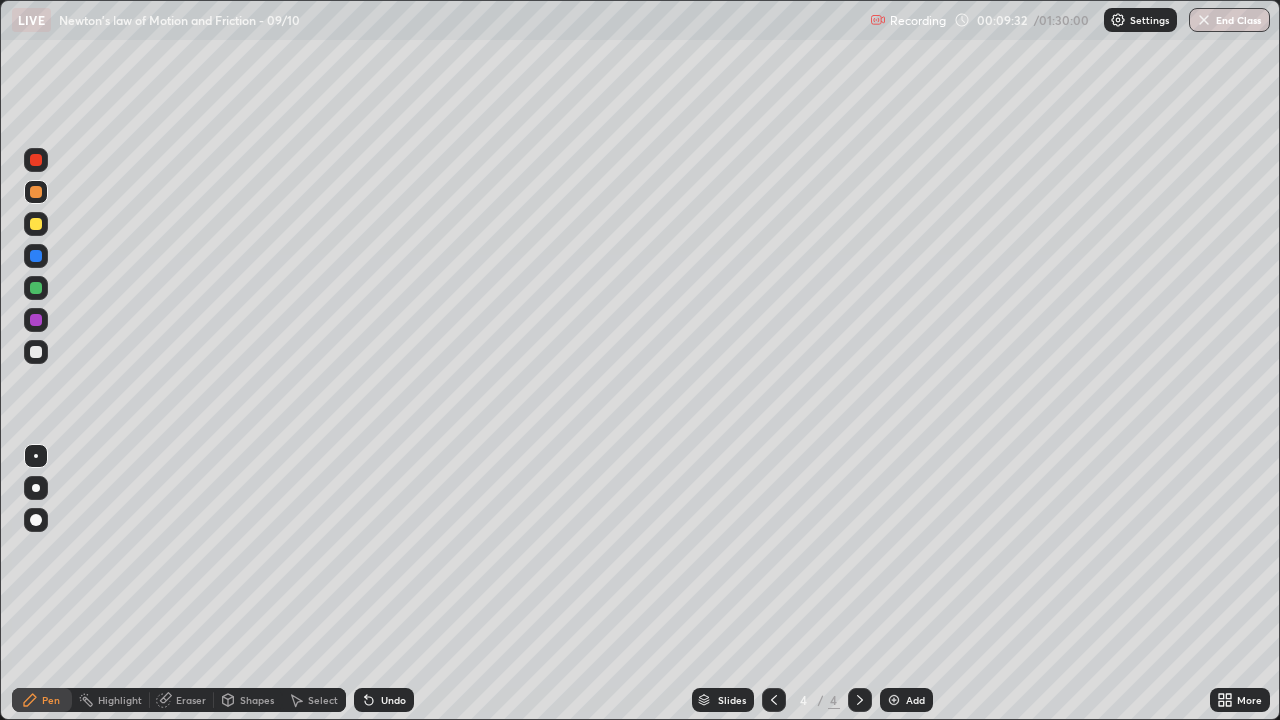 click at bounding box center (36, 224) 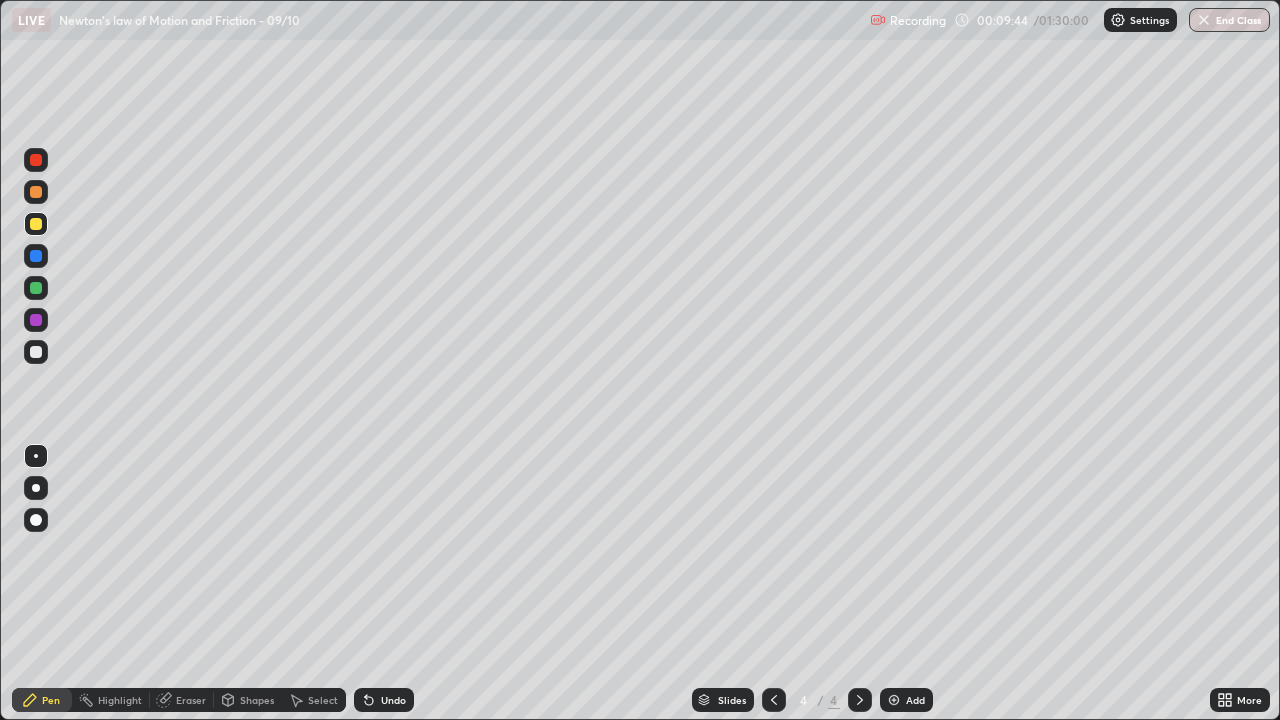 click on "Eraser" at bounding box center (191, 700) 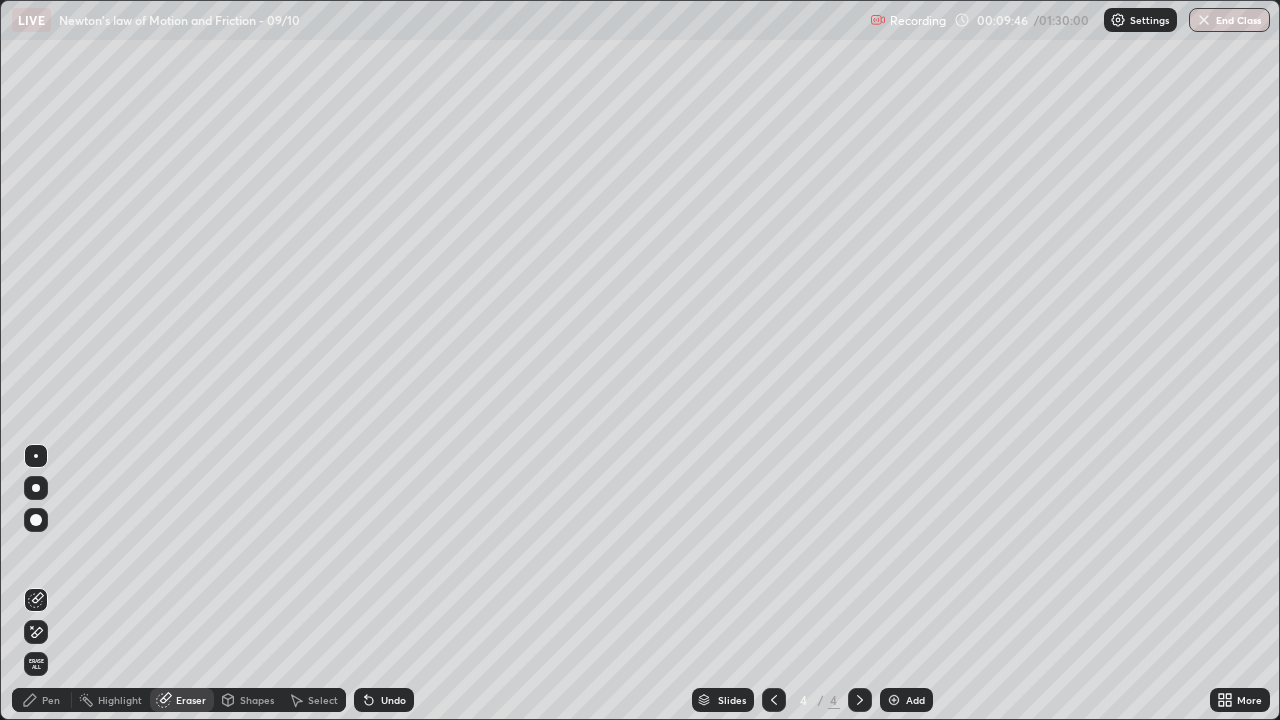 click 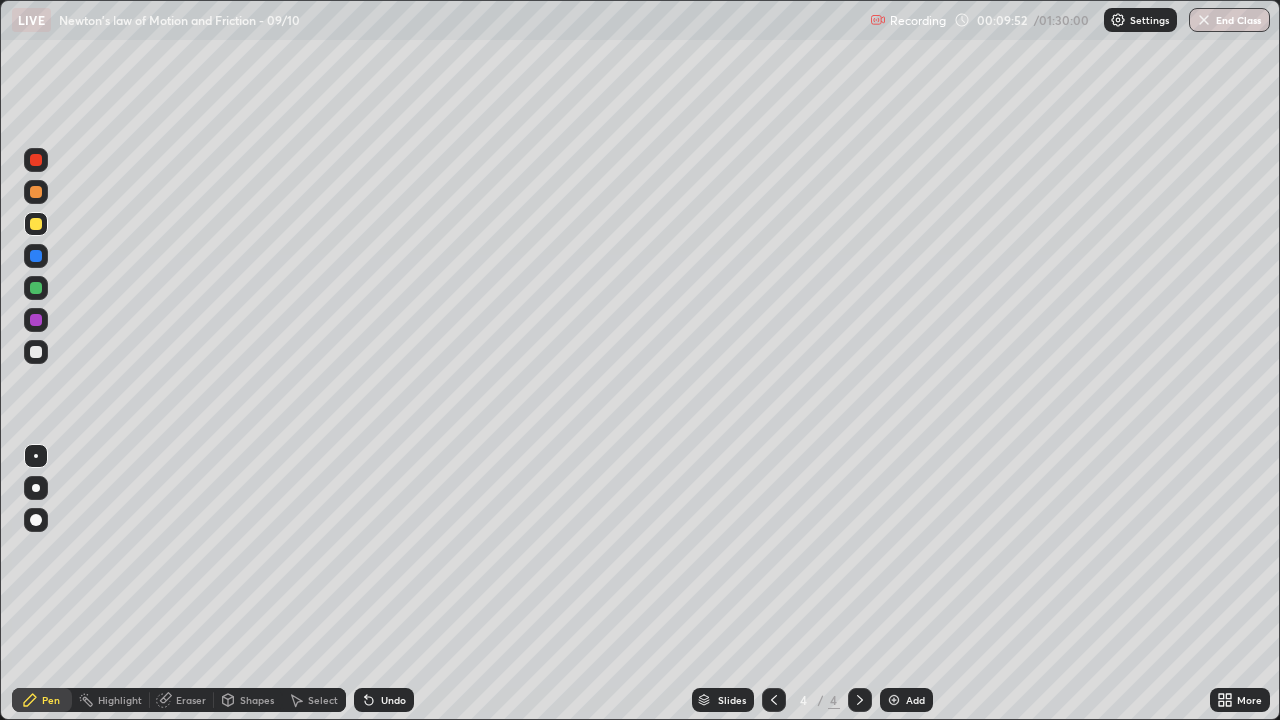 click at bounding box center [36, 224] 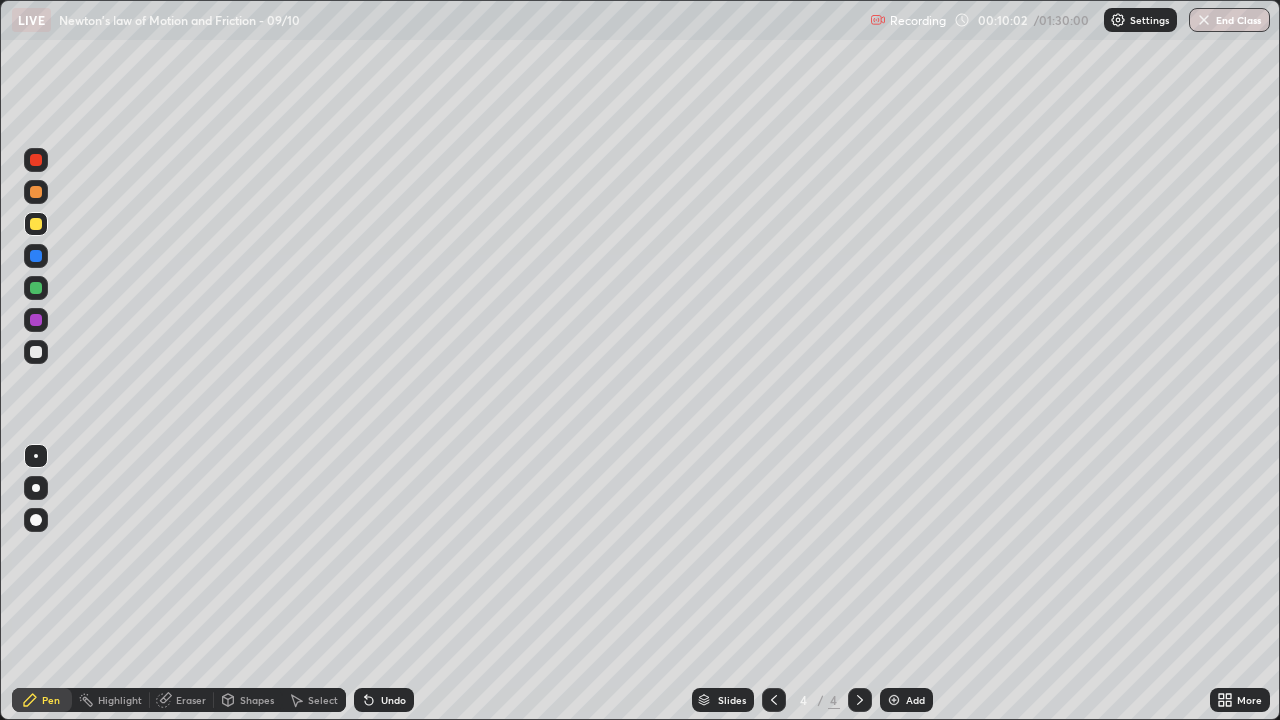 click at bounding box center [36, 352] 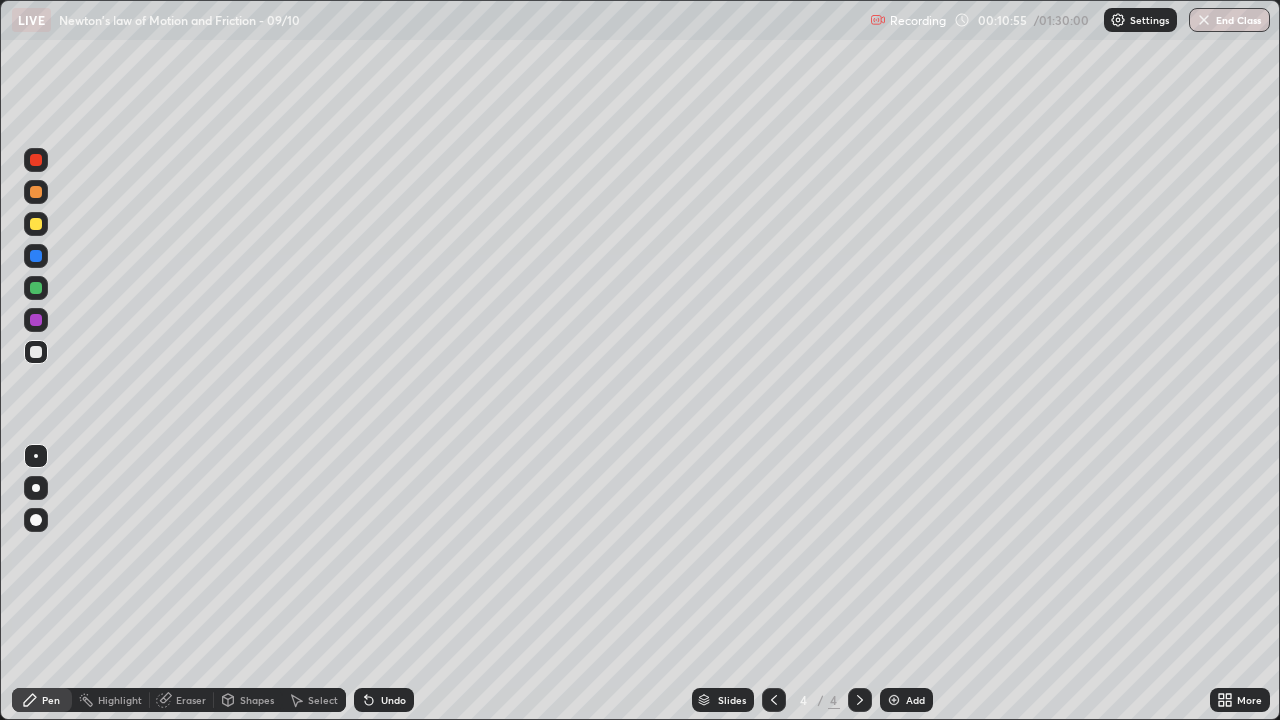 click at bounding box center (36, 224) 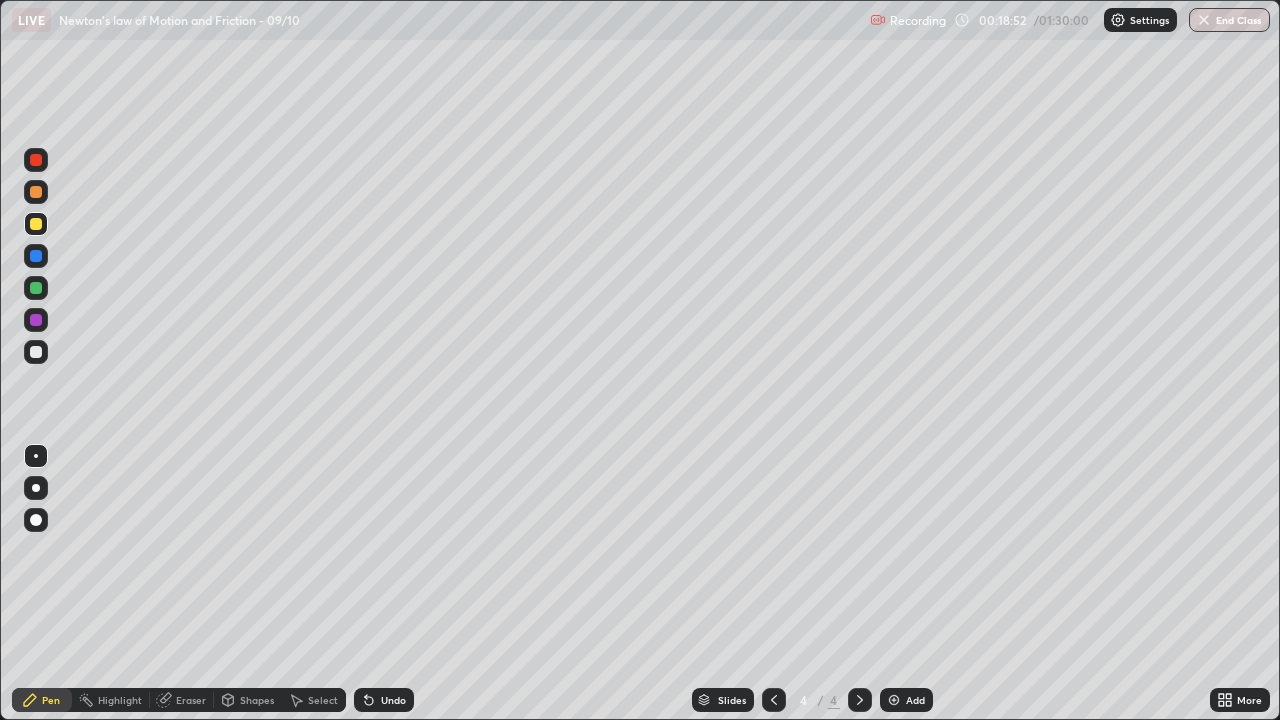click on "Eraser" at bounding box center [191, 700] 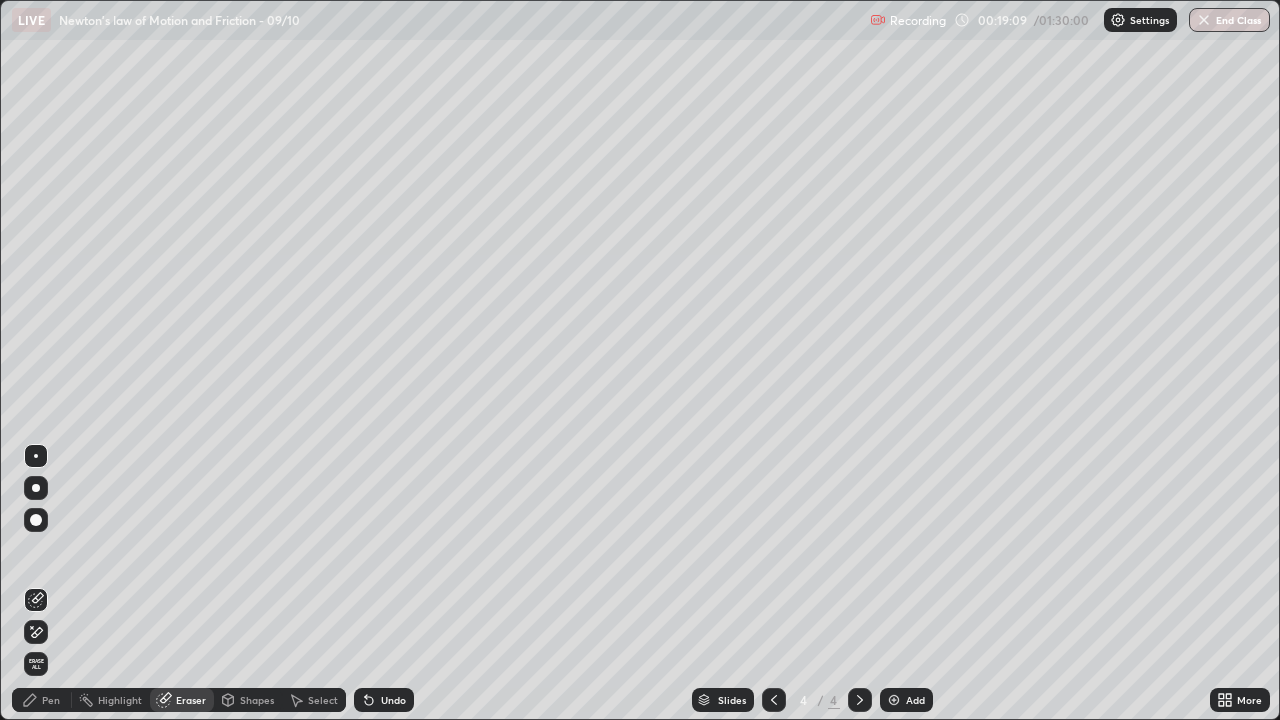 click on "Pen" at bounding box center (51, 700) 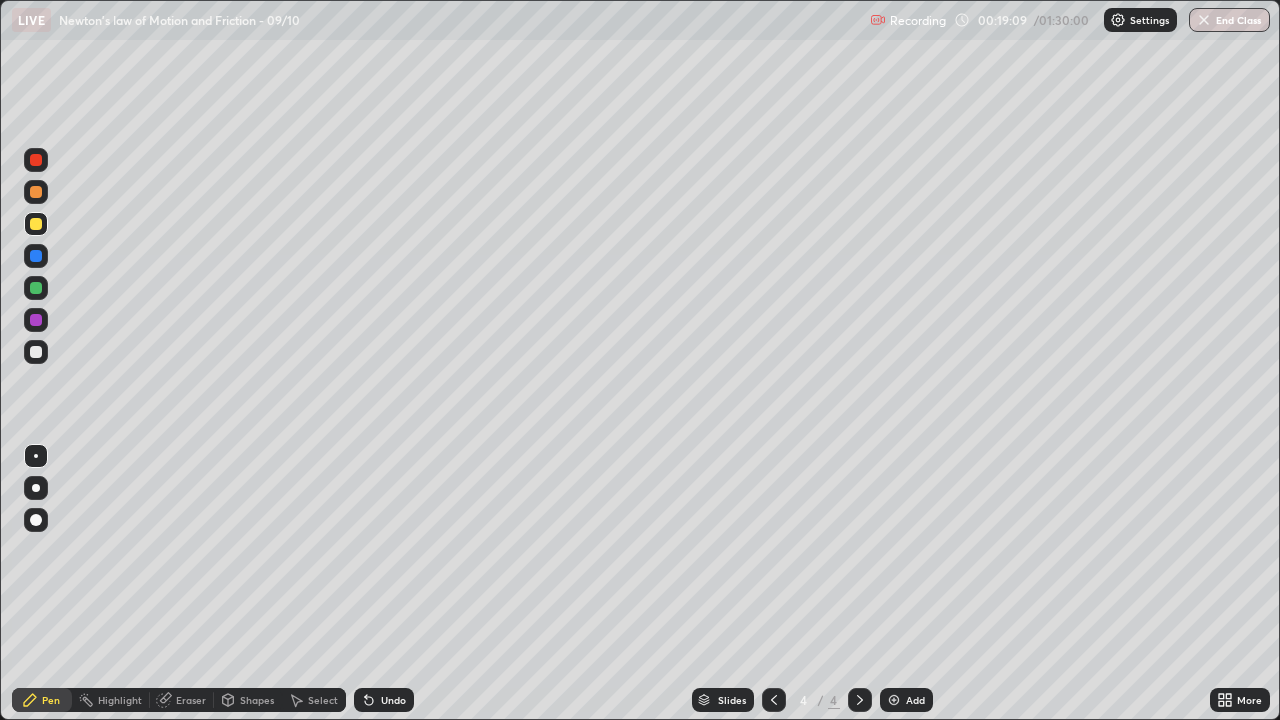 click at bounding box center (36, 352) 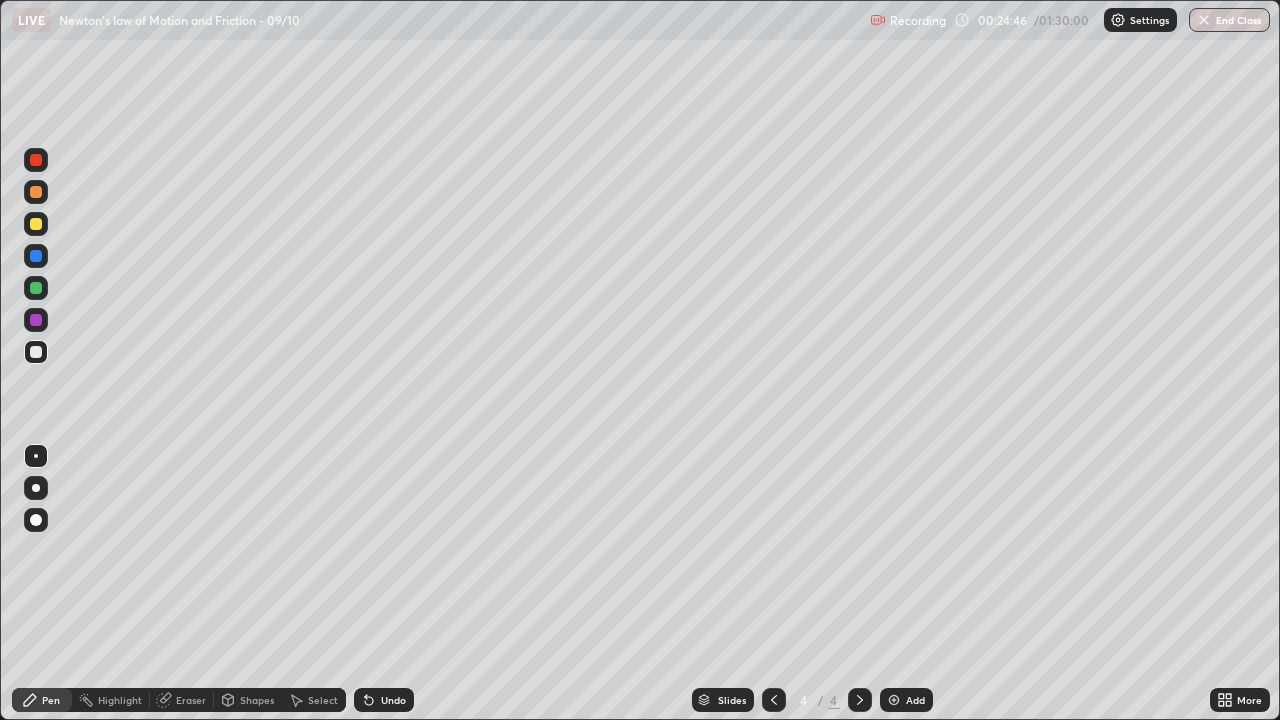 click at bounding box center [894, 700] 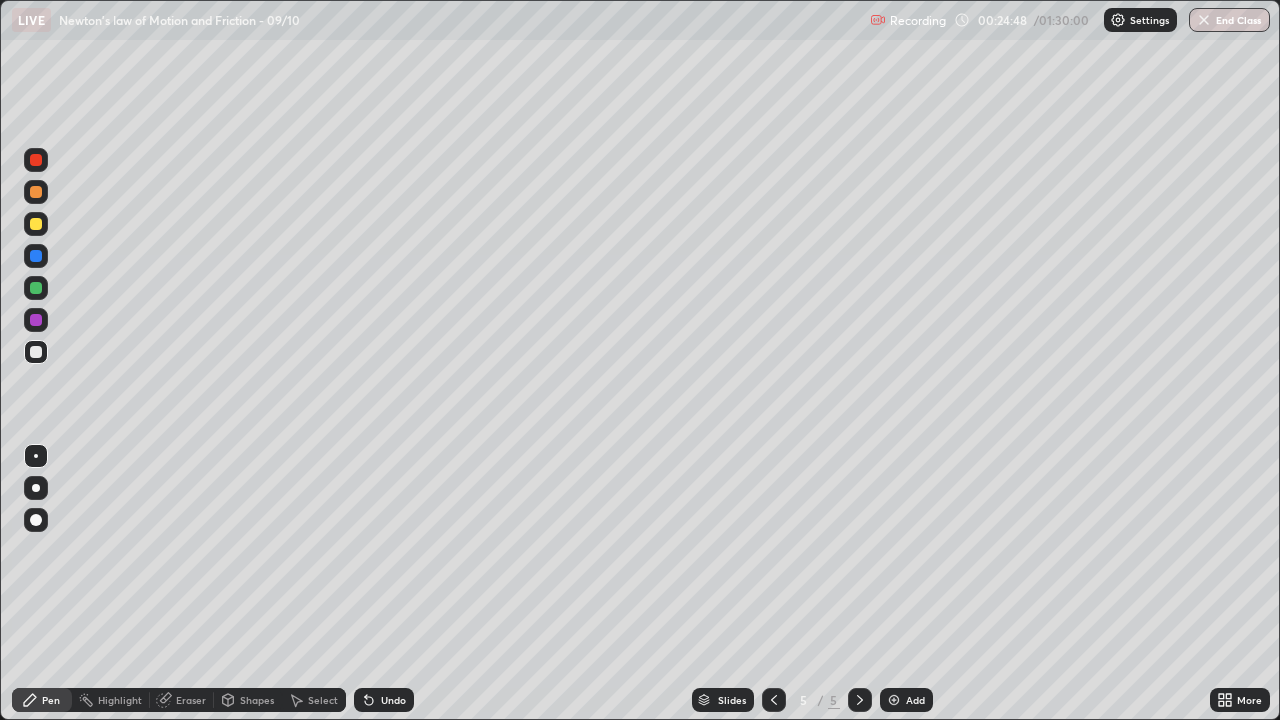 click at bounding box center (36, 224) 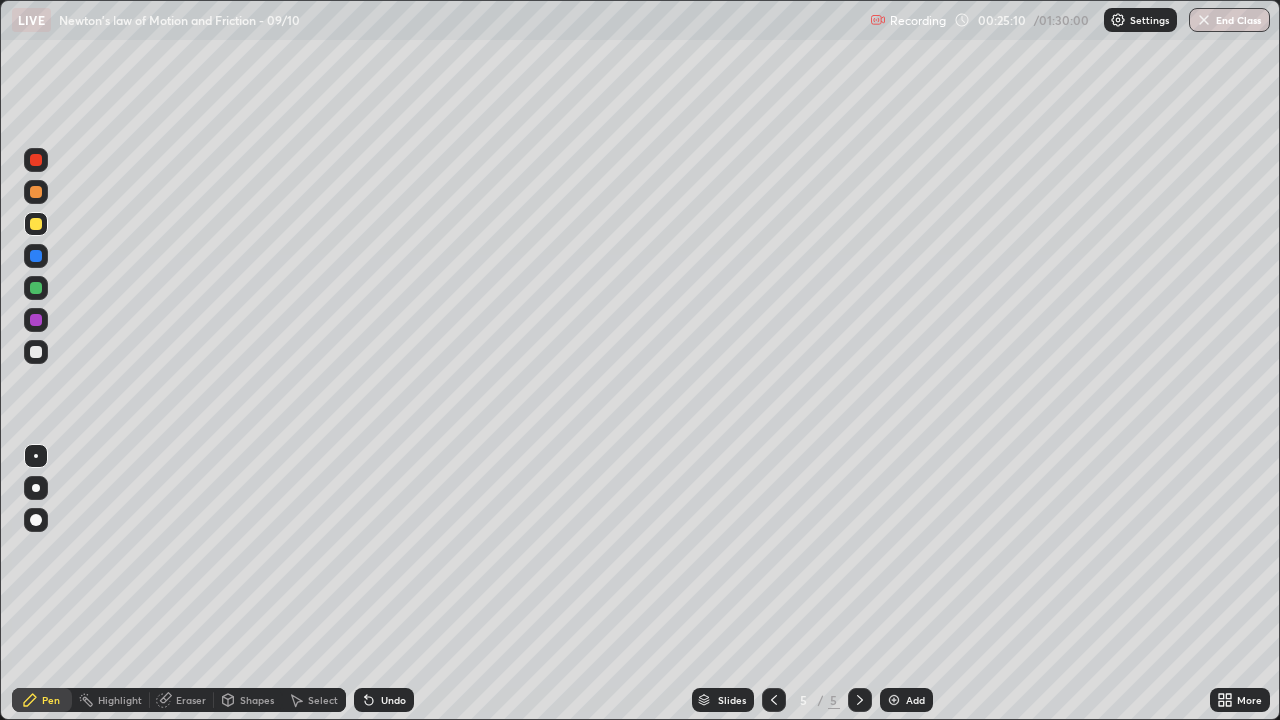 click on "Eraser" at bounding box center (191, 700) 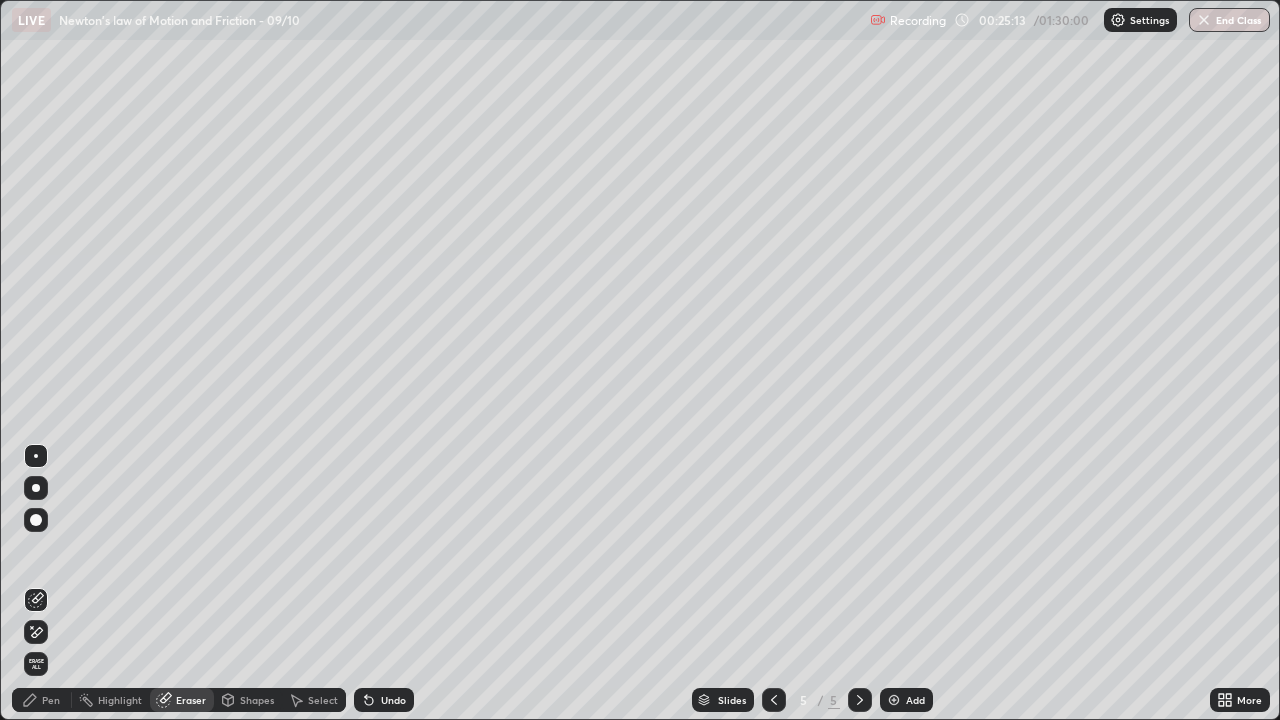 click on "Pen" at bounding box center [51, 700] 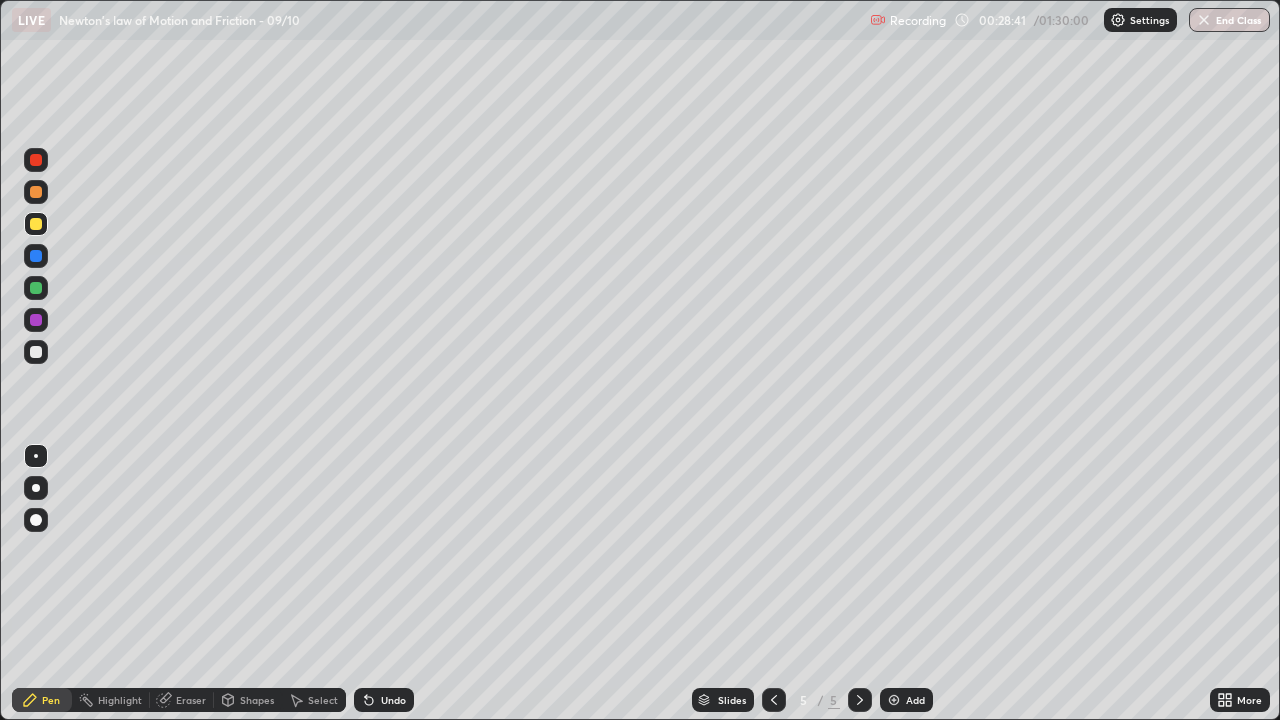 click at bounding box center [894, 700] 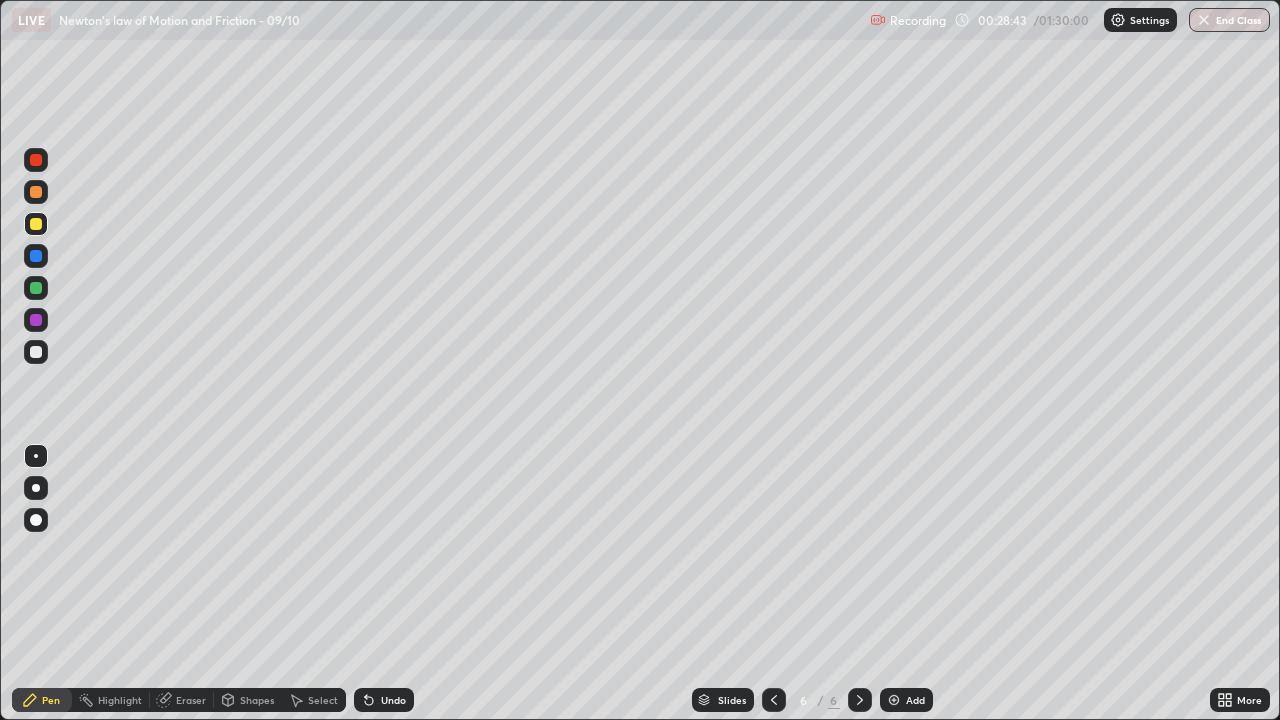 click at bounding box center [36, 224] 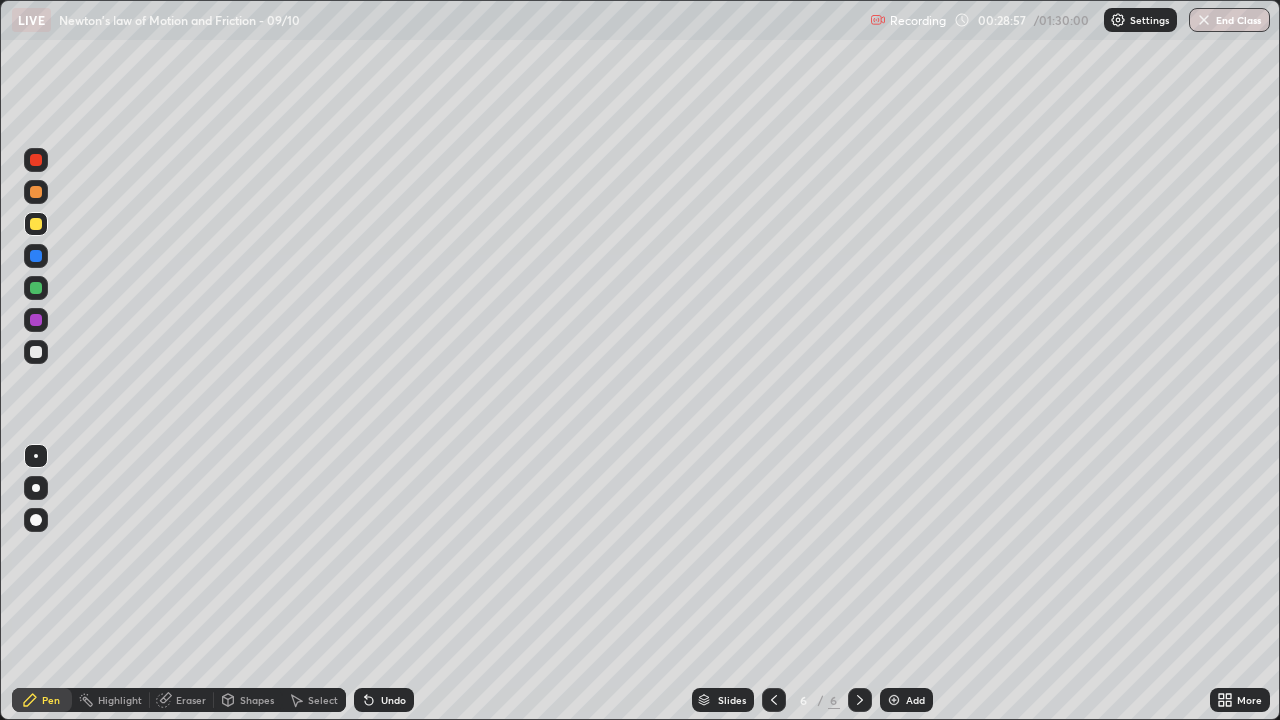 click at bounding box center (36, 352) 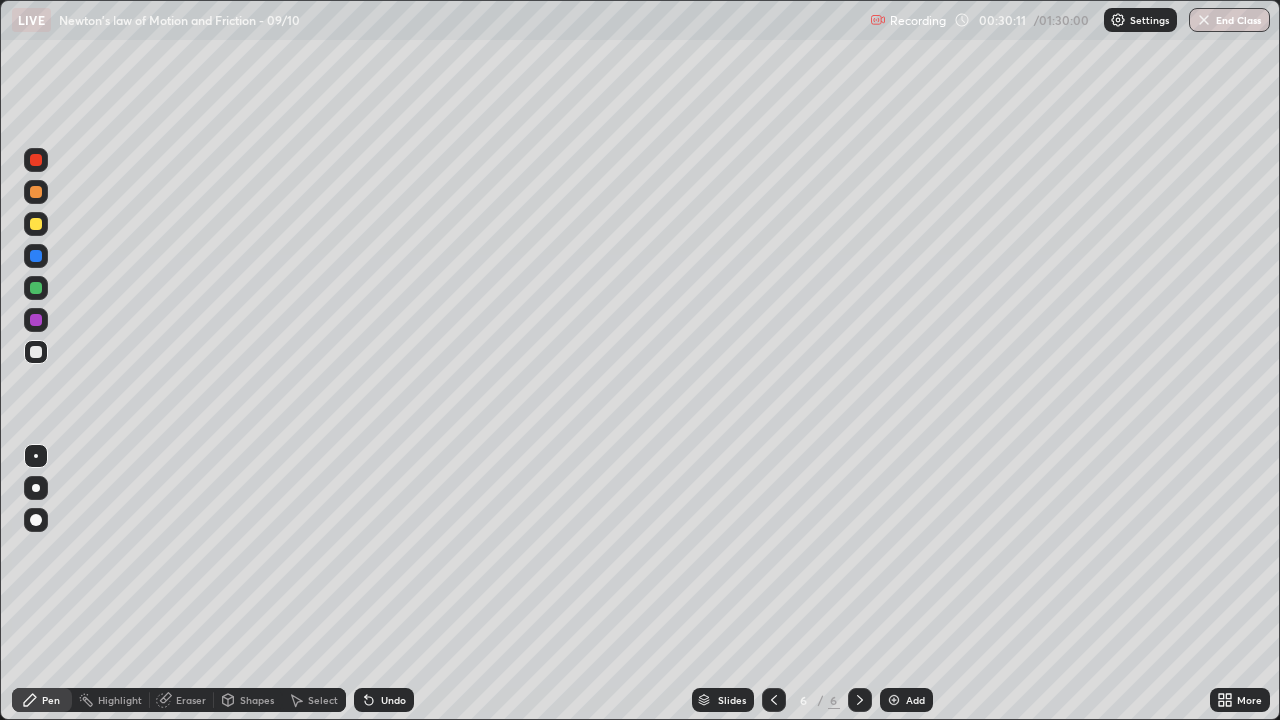 click at bounding box center [36, 224] 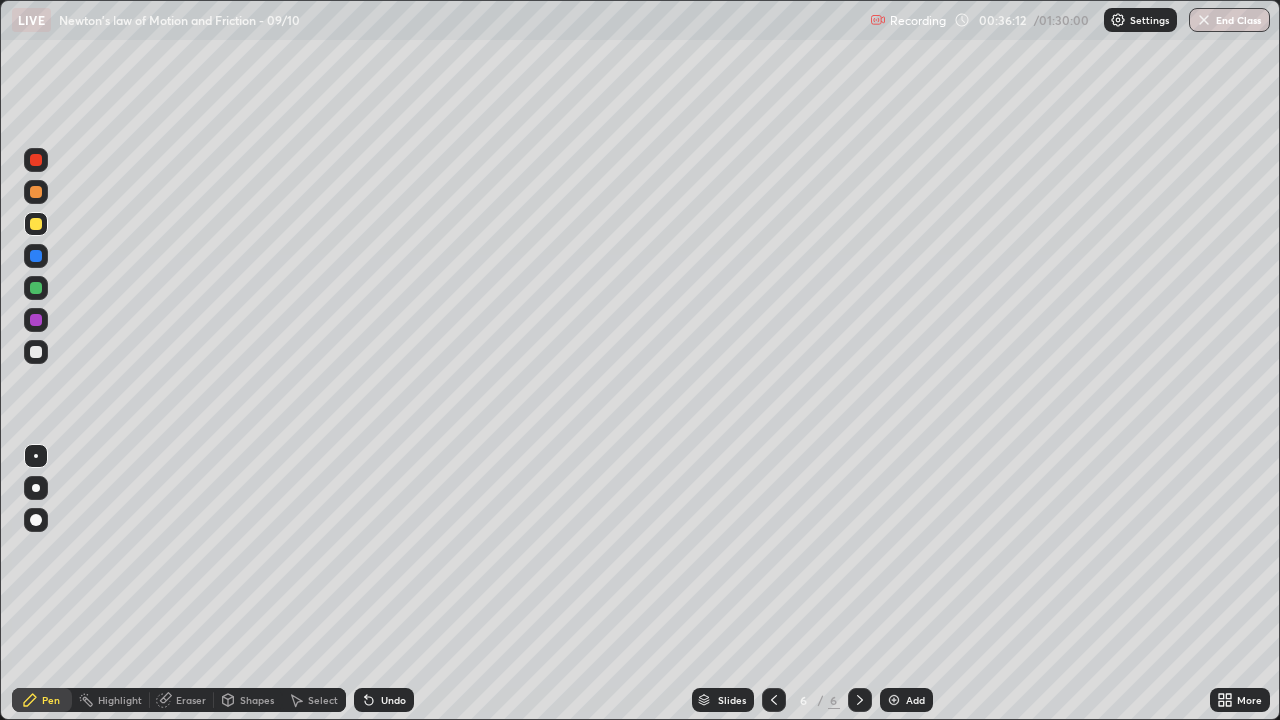click at bounding box center [894, 700] 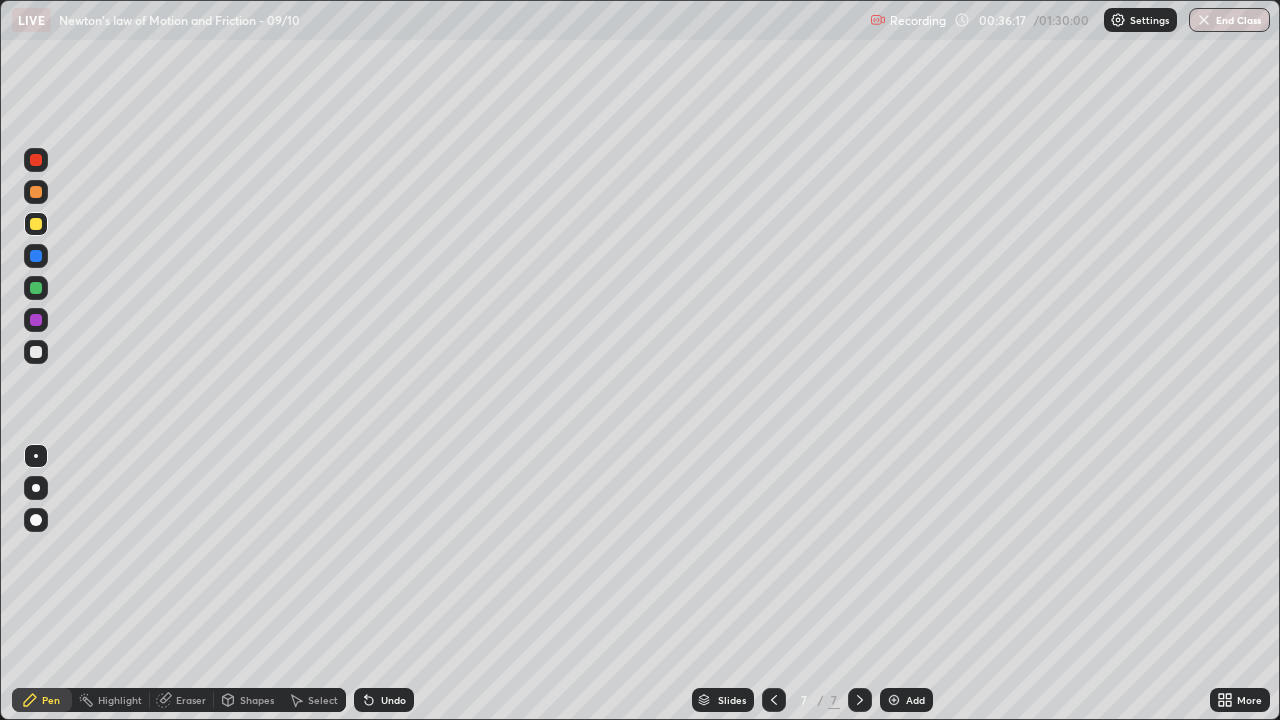 click at bounding box center (36, 352) 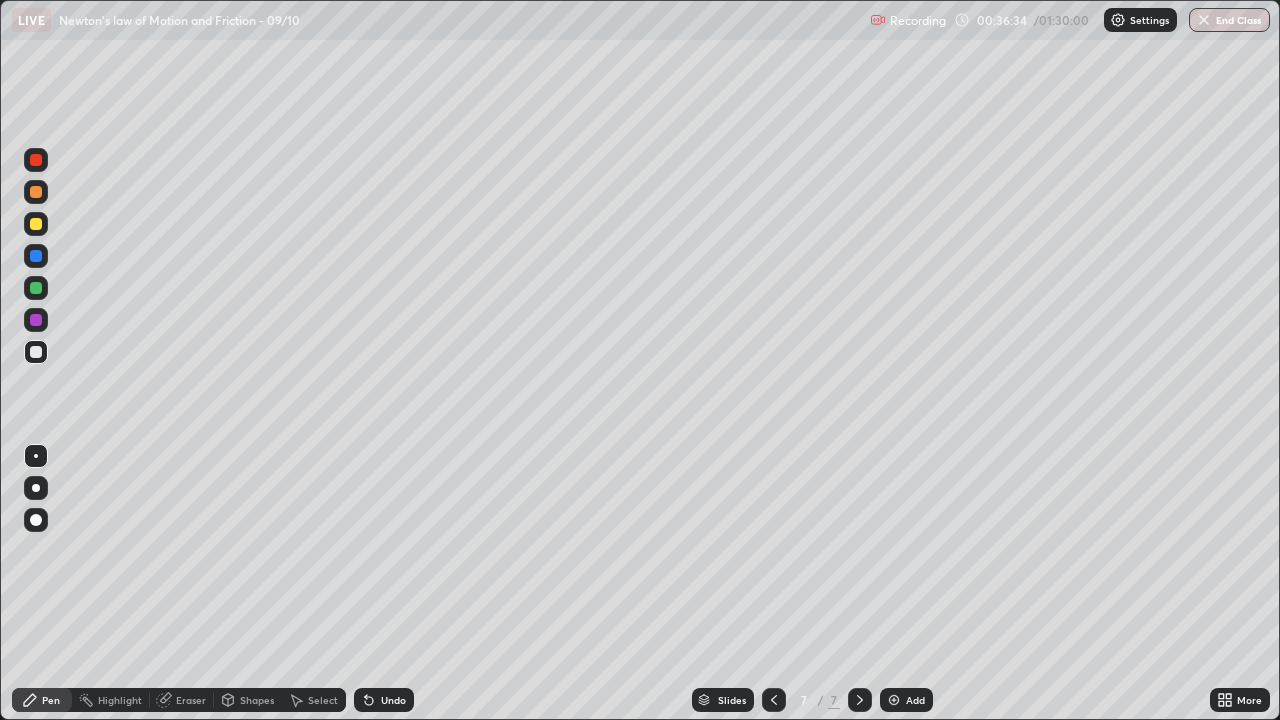 click at bounding box center [36, 192] 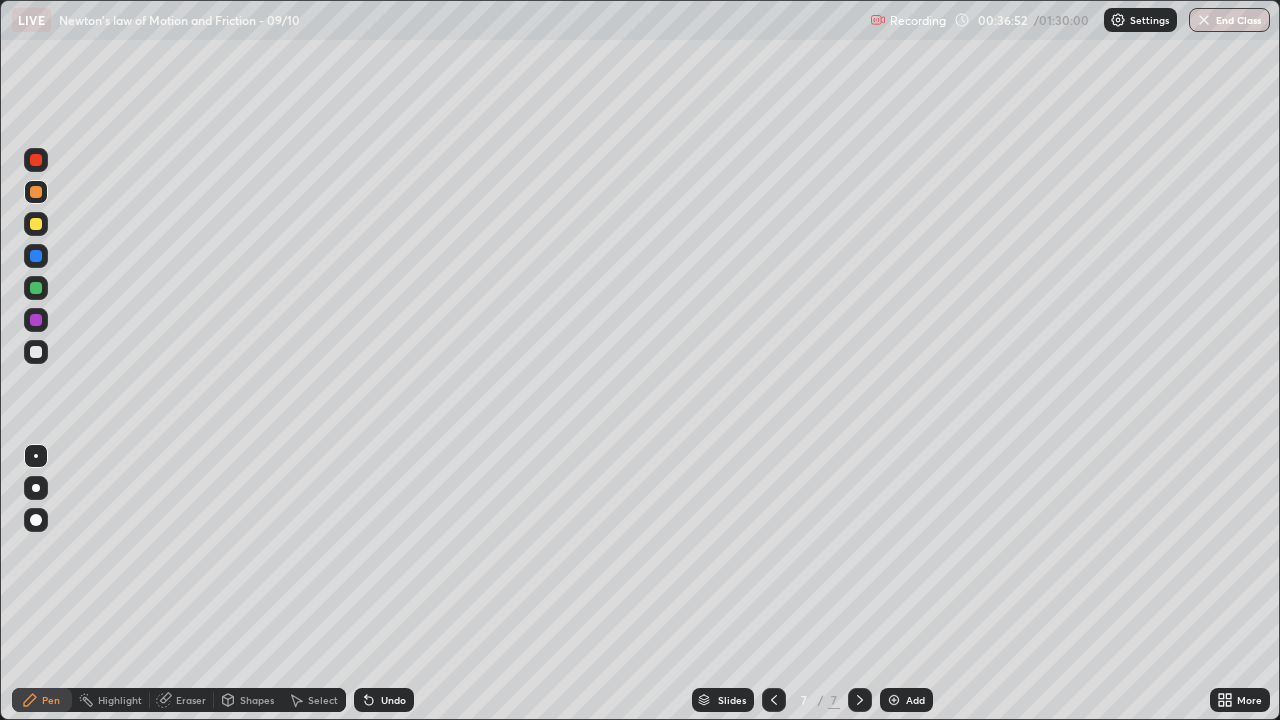 click at bounding box center (36, 224) 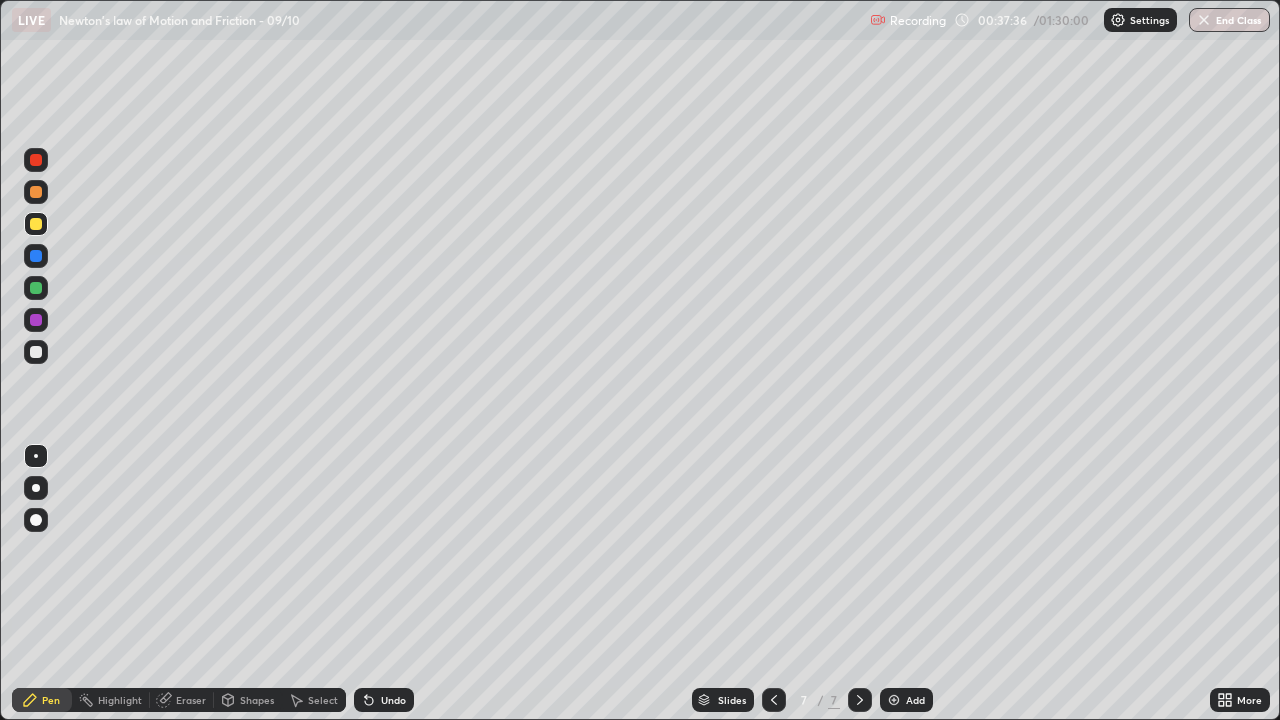 click at bounding box center (36, 352) 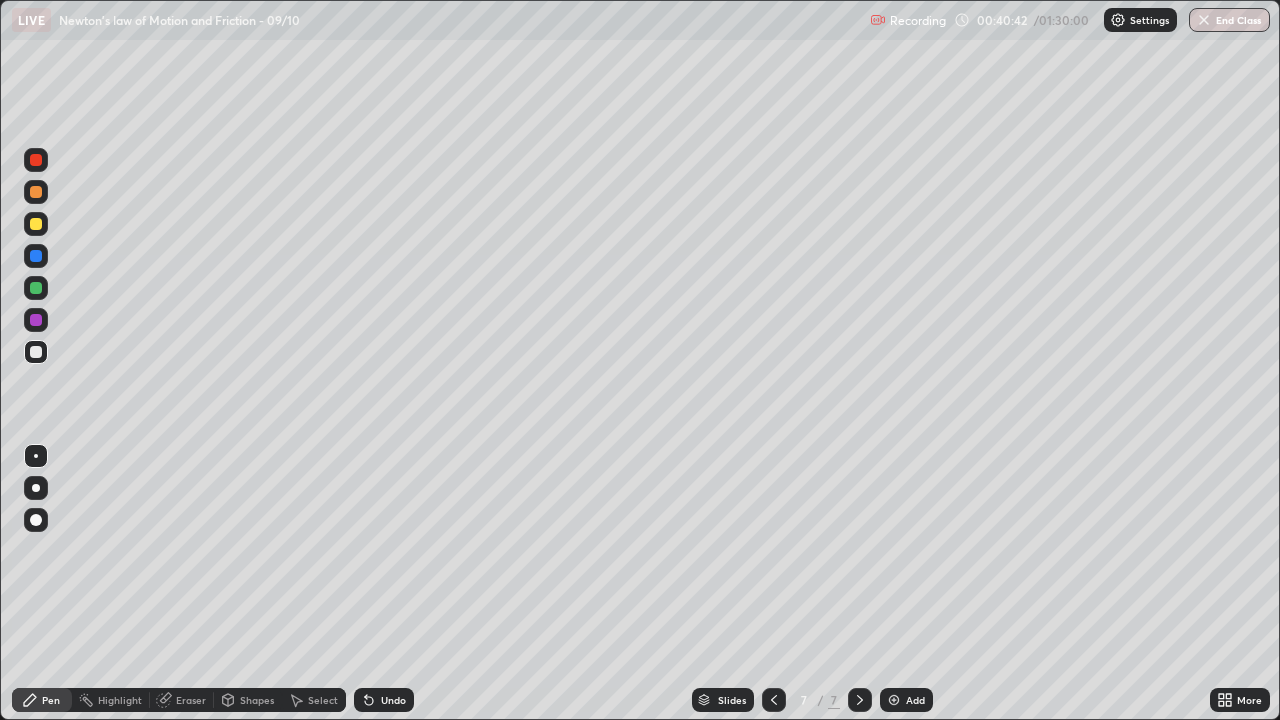 click at bounding box center (894, 700) 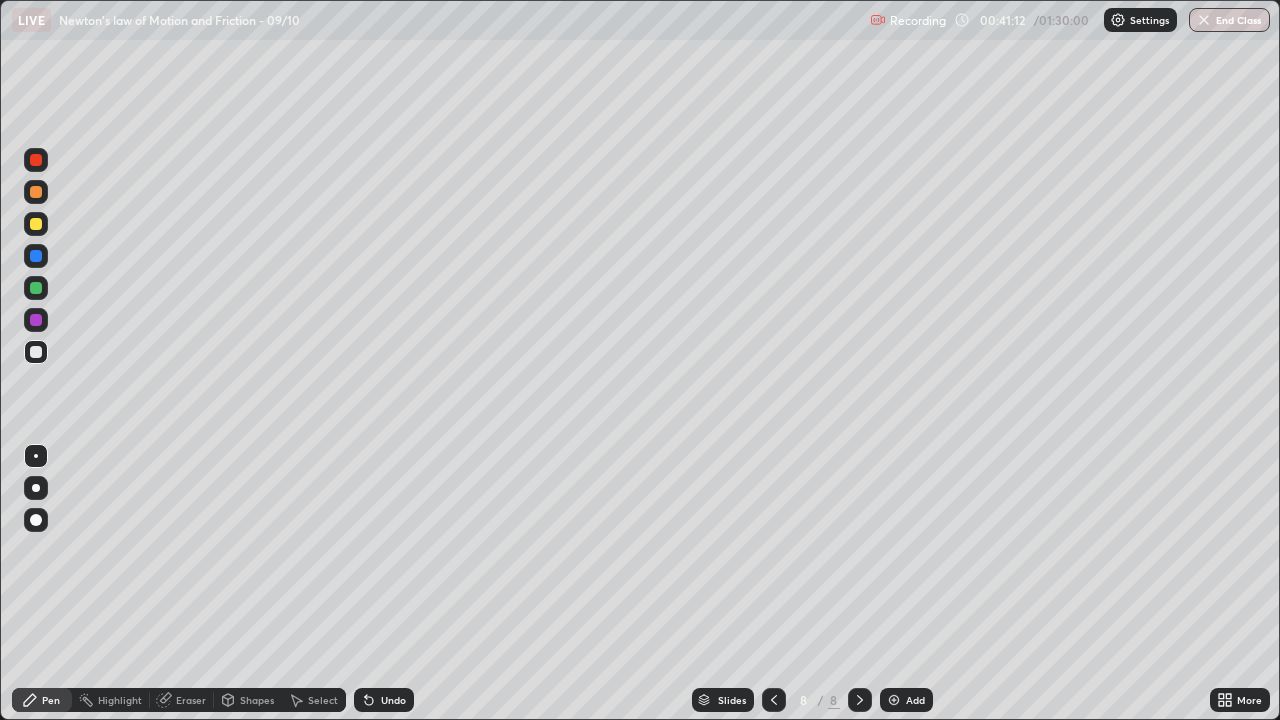 click at bounding box center [36, 224] 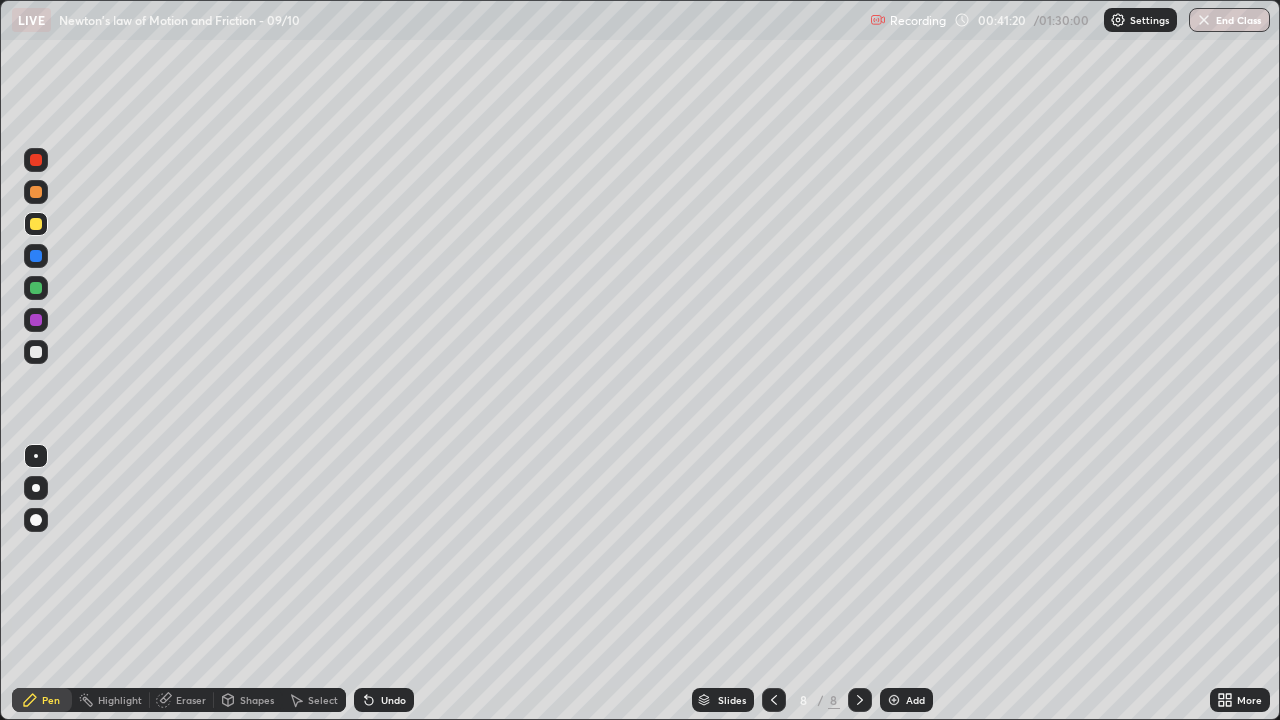 click at bounding box center [36, 352] 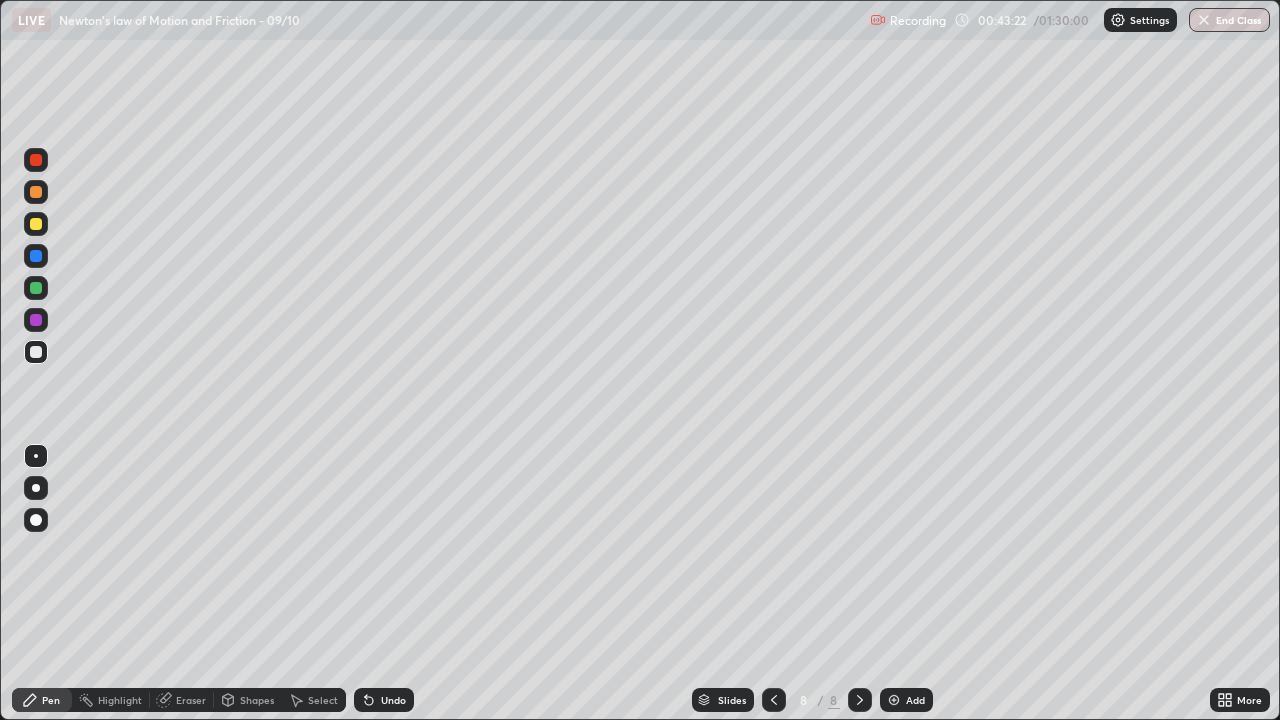 click at bounding box center [36, 224] 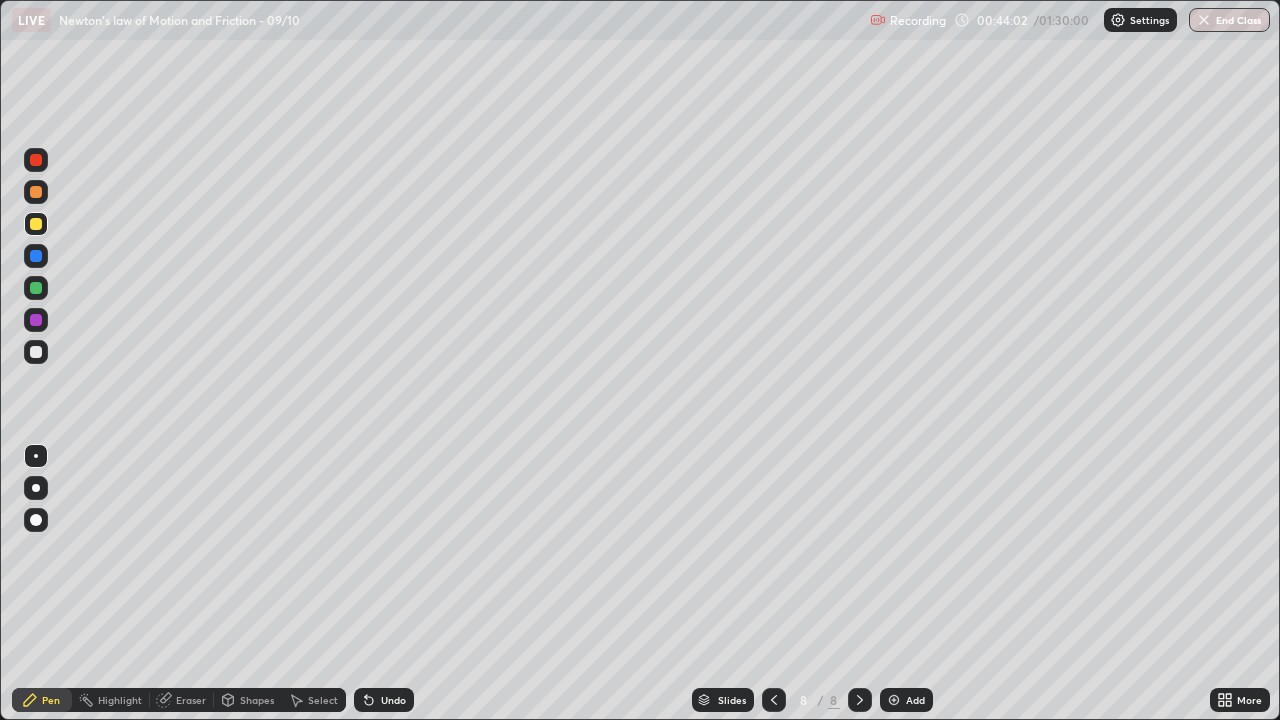 click at bounding box center [36, 352] 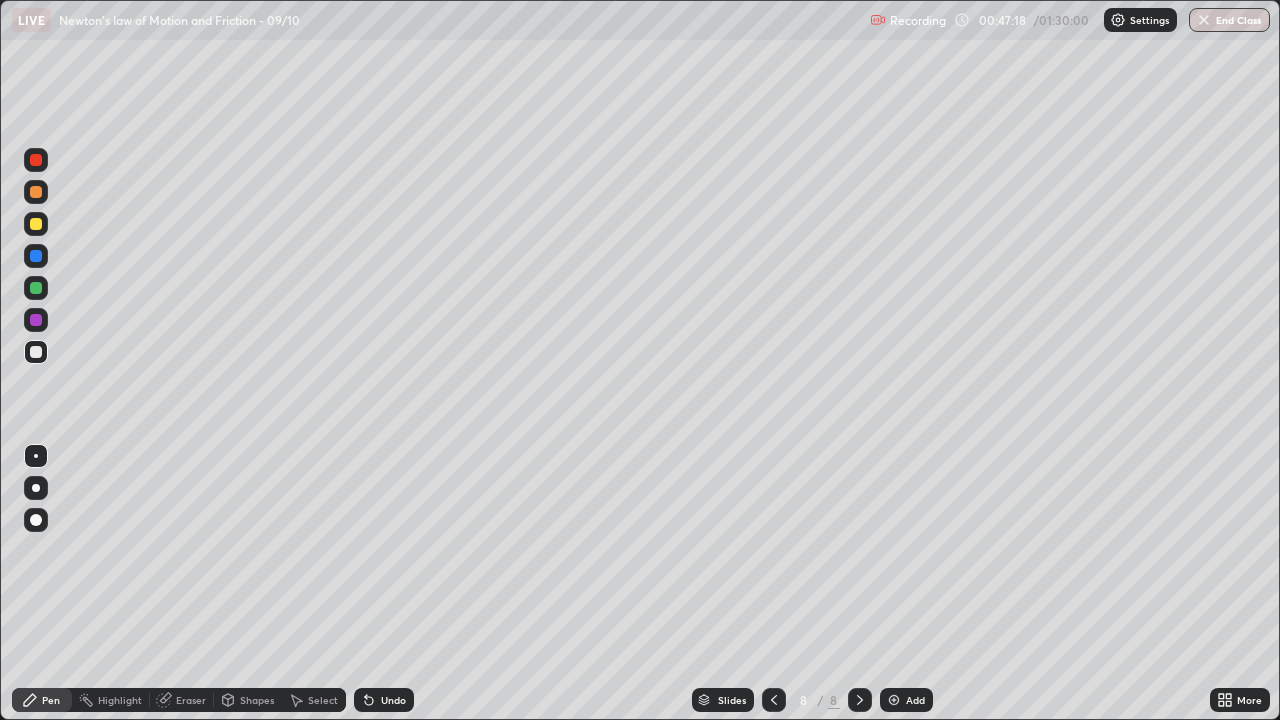 click on "Add" at bounding box center (906, 700) 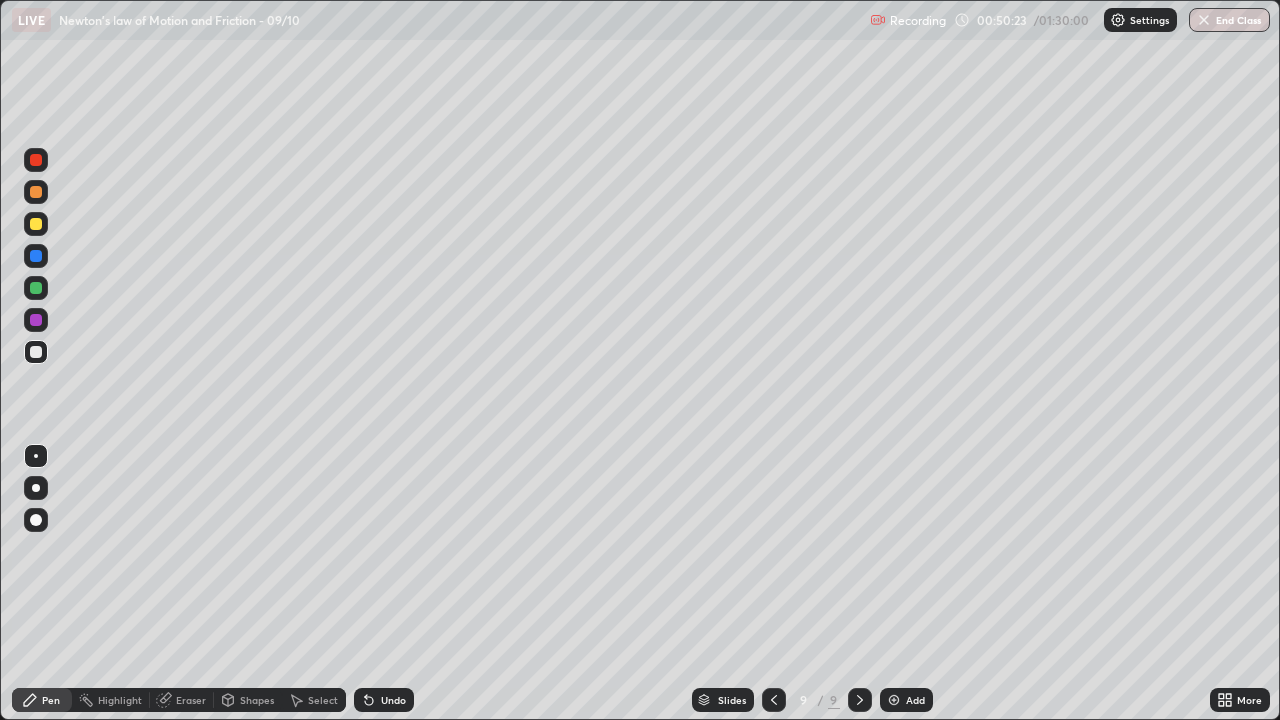 click at bounding box center (36, 224) 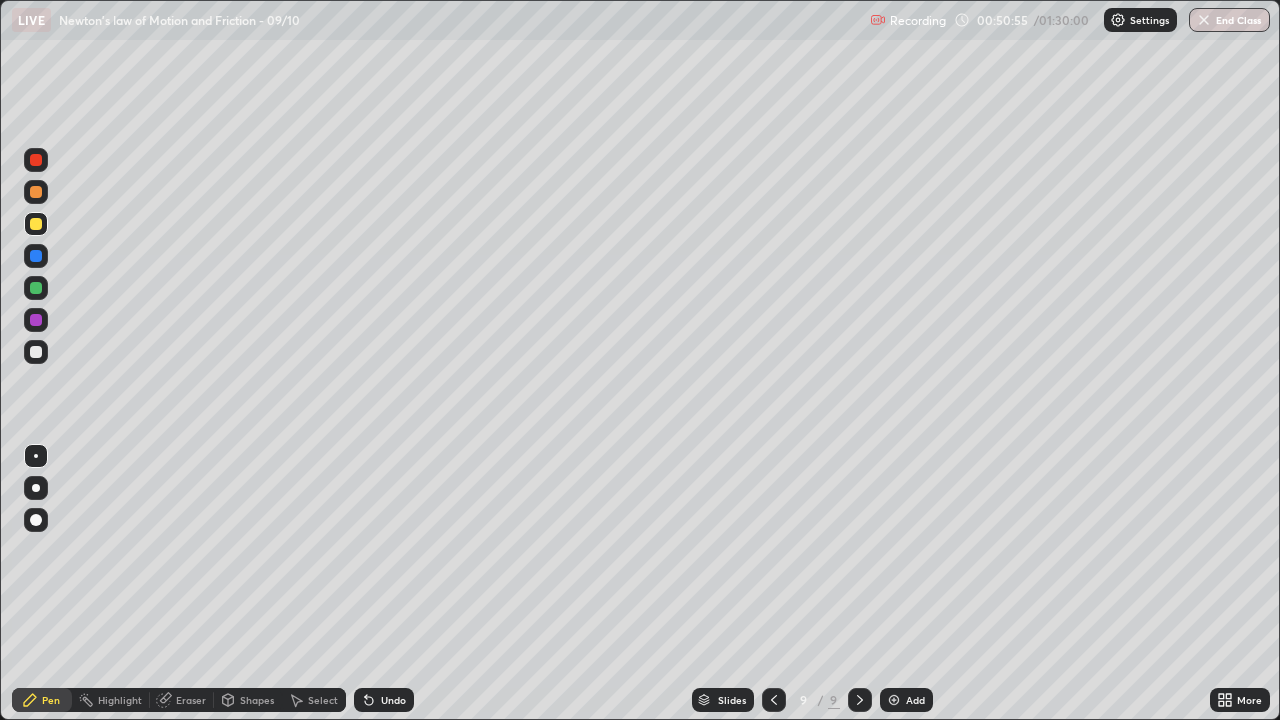 click at bounding box center [36, 192] 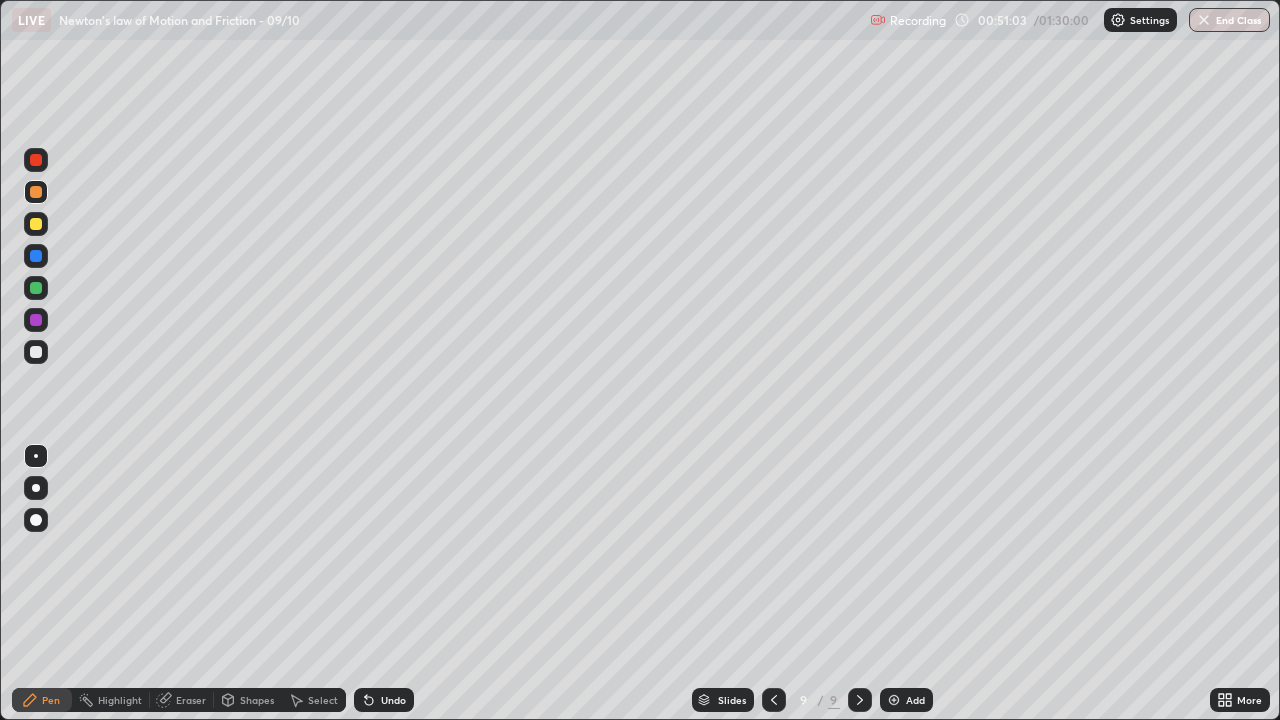 click at bounding box center [36, 224] 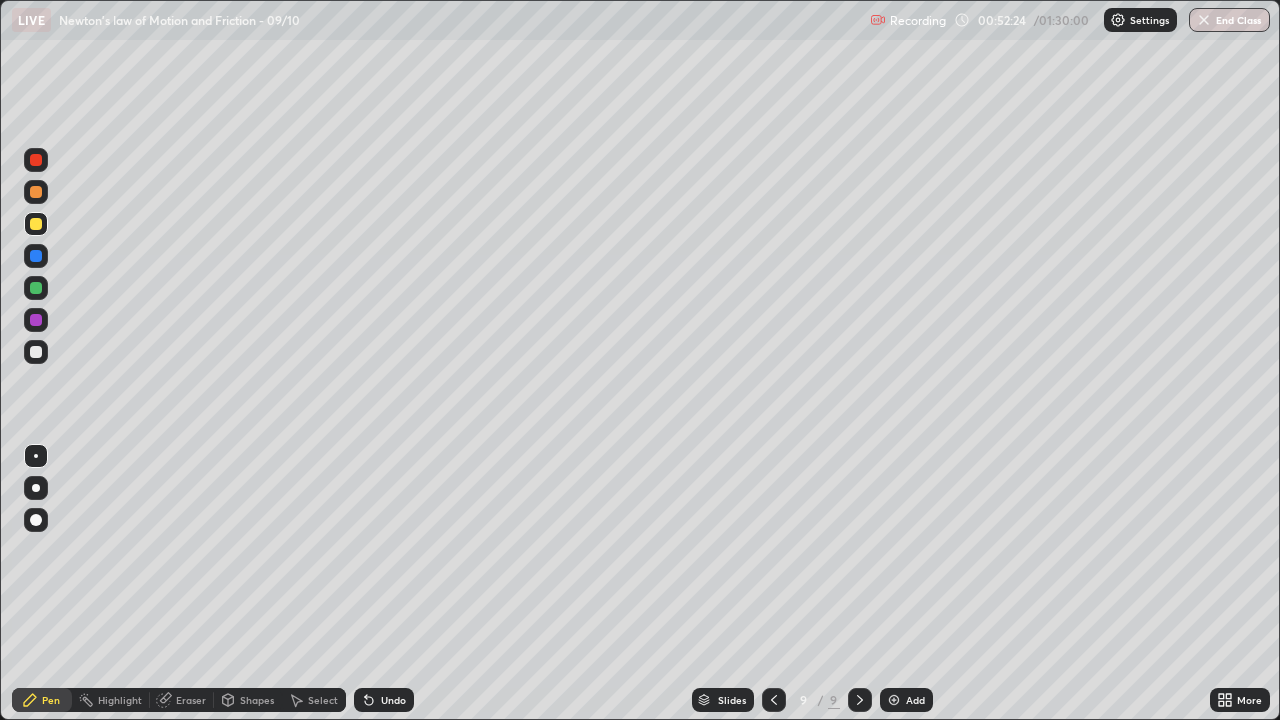 click on "Pen" at bounding box center (42, 700) 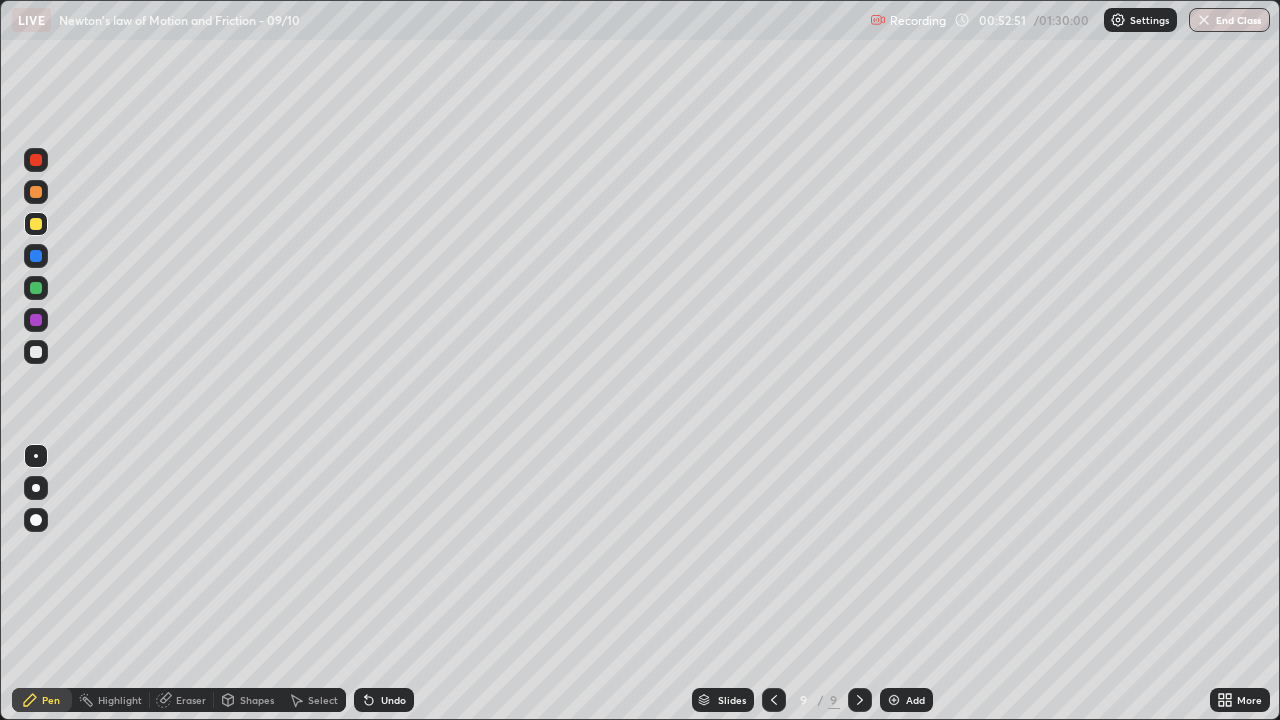 click at bounding box center [36, 192] 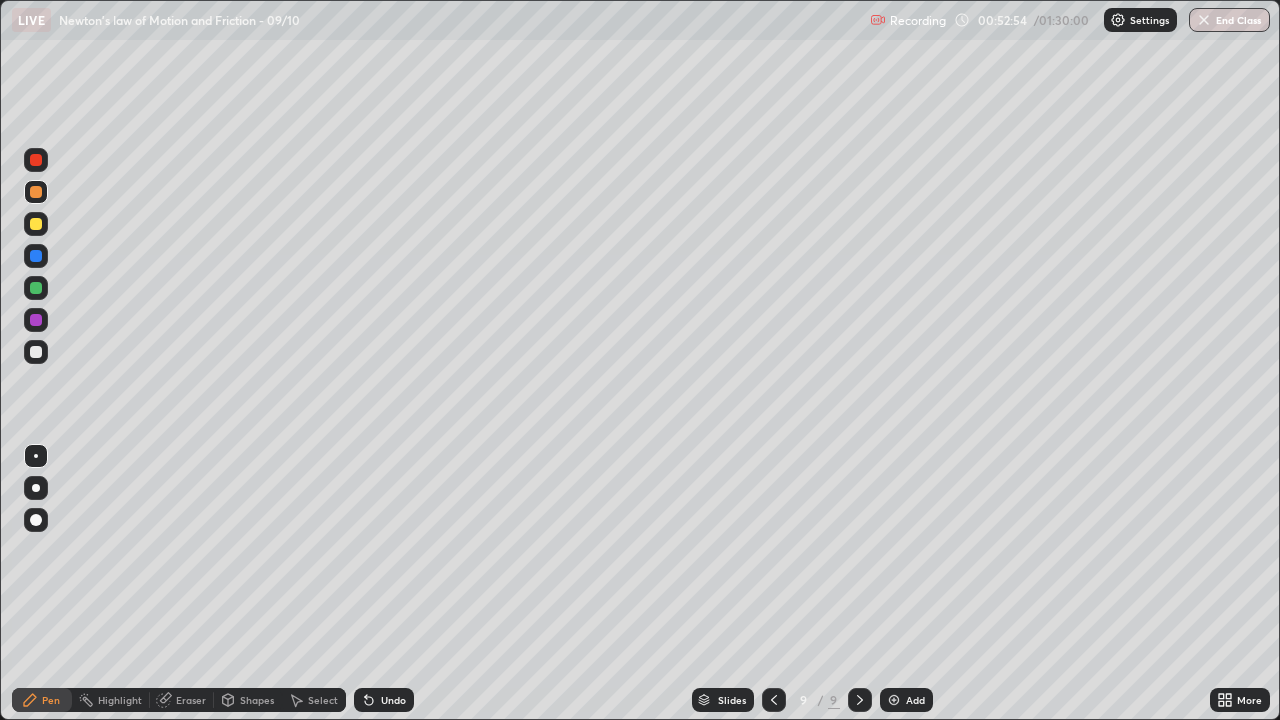 click at bounding box center [36, 352] 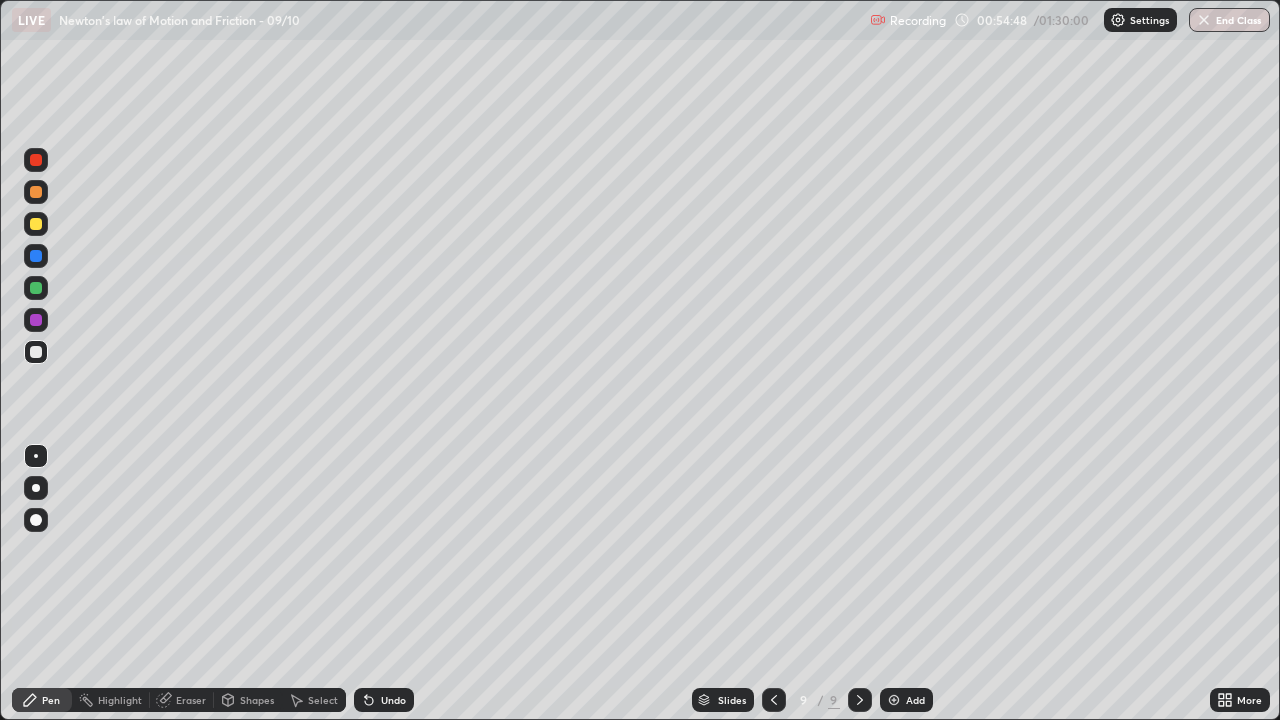 click on "Add" at bounding box center (906, 700) 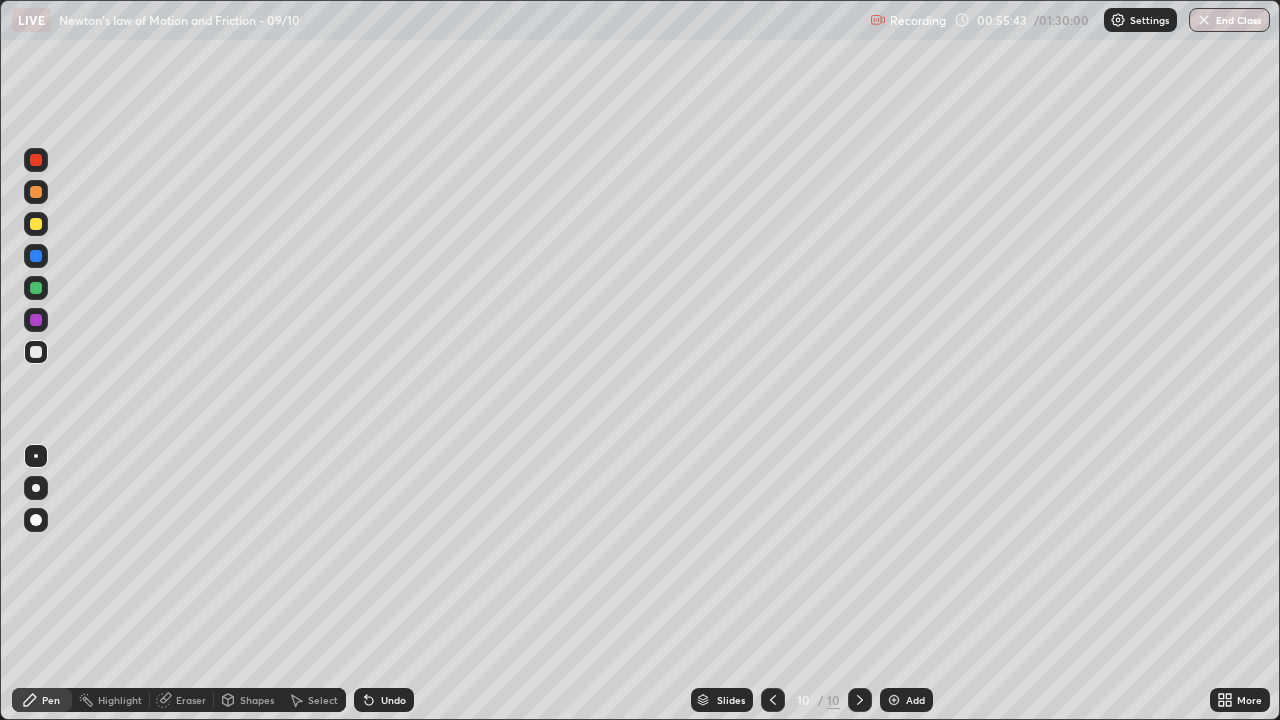 click at bounding box center [36, 160] 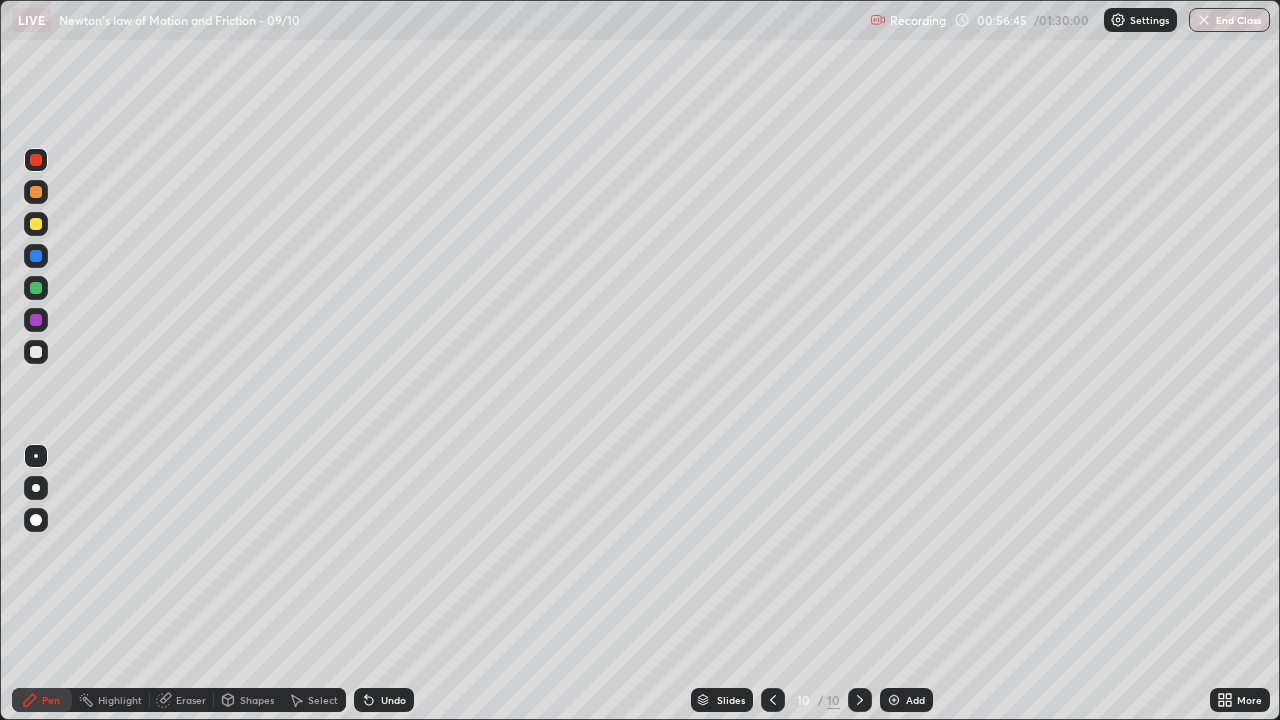 click on "Add" at bounding box center (915, 700) 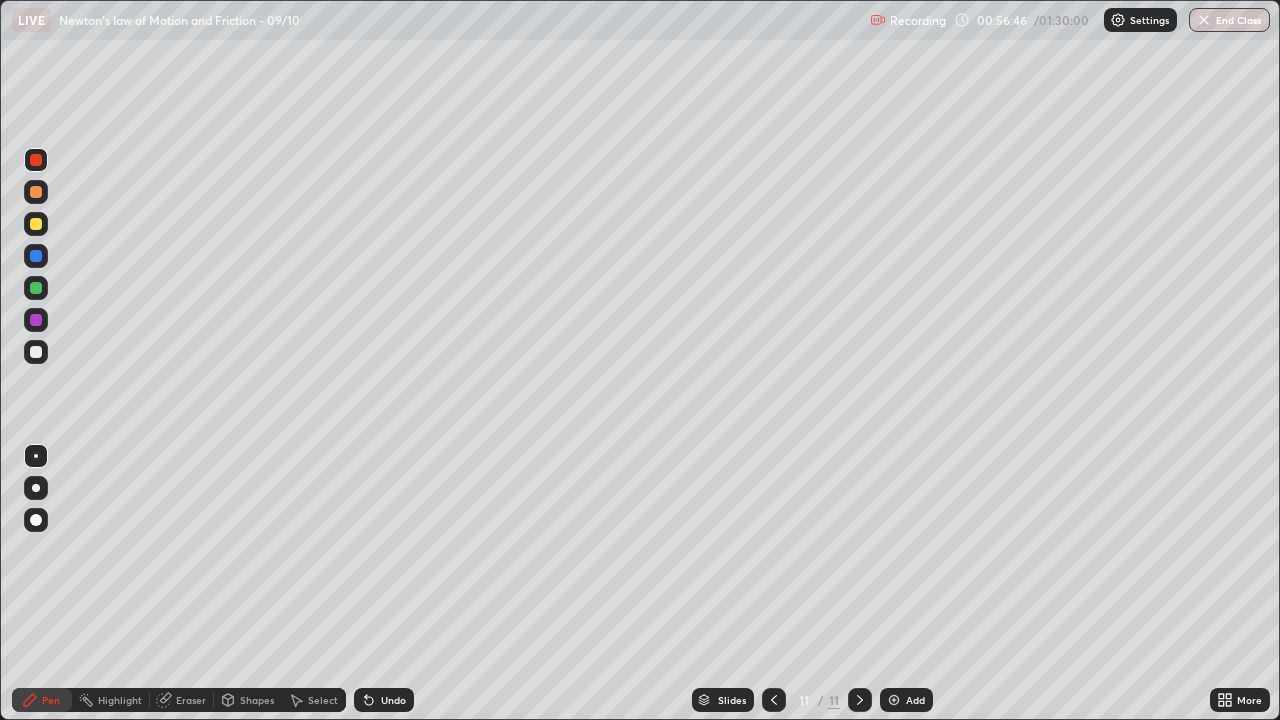 click at bounding box center (36, 352) 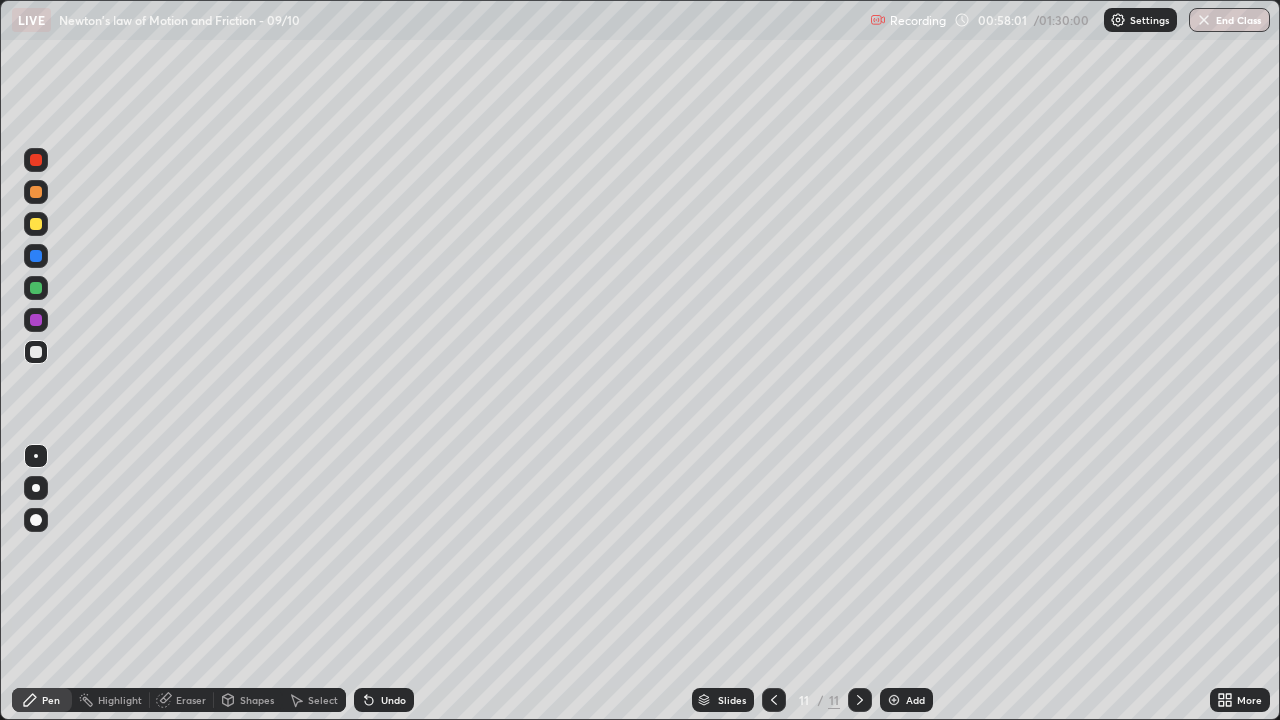 click 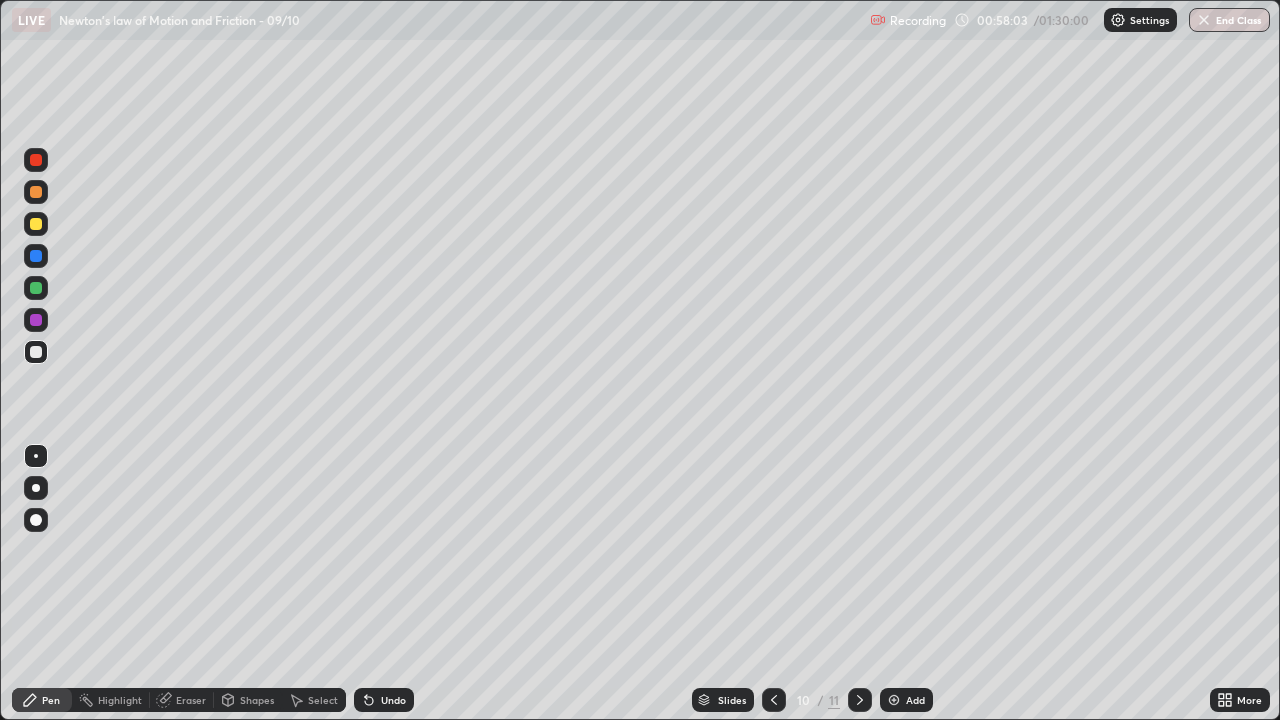 click 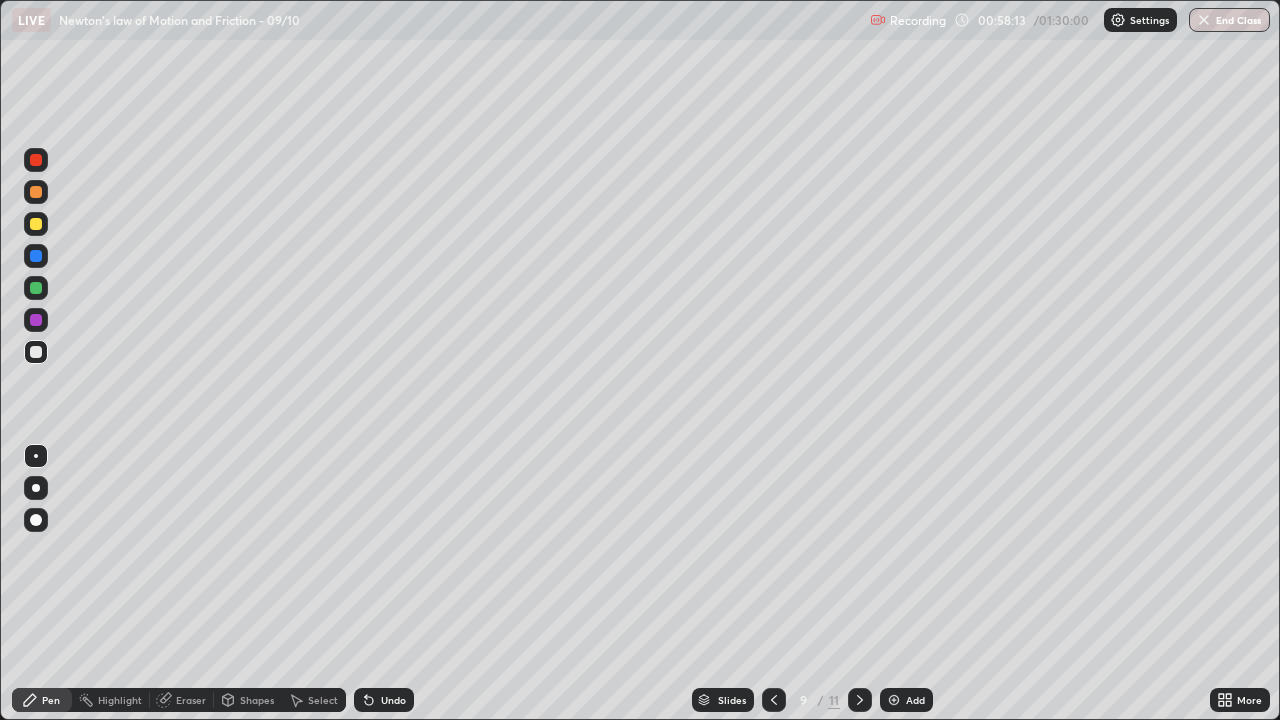 click at bounding box center (36, 288) 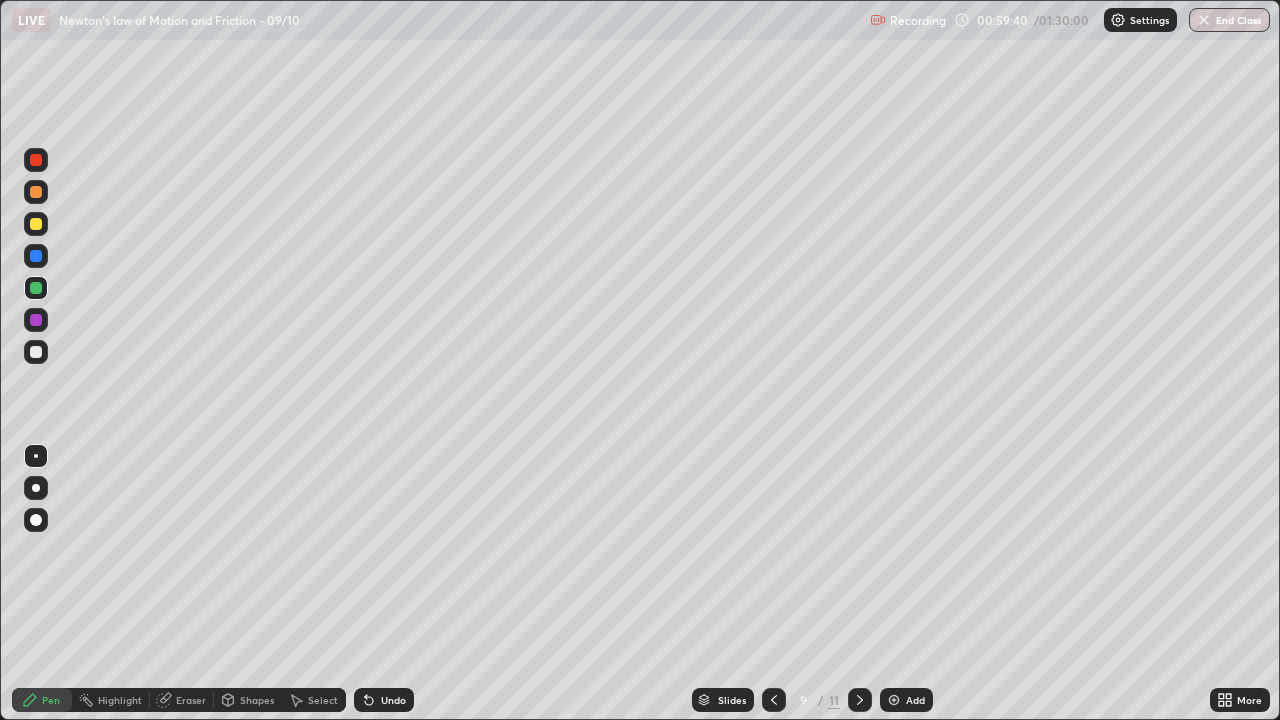 click on "Eraser" at bounding box center (182, 700) 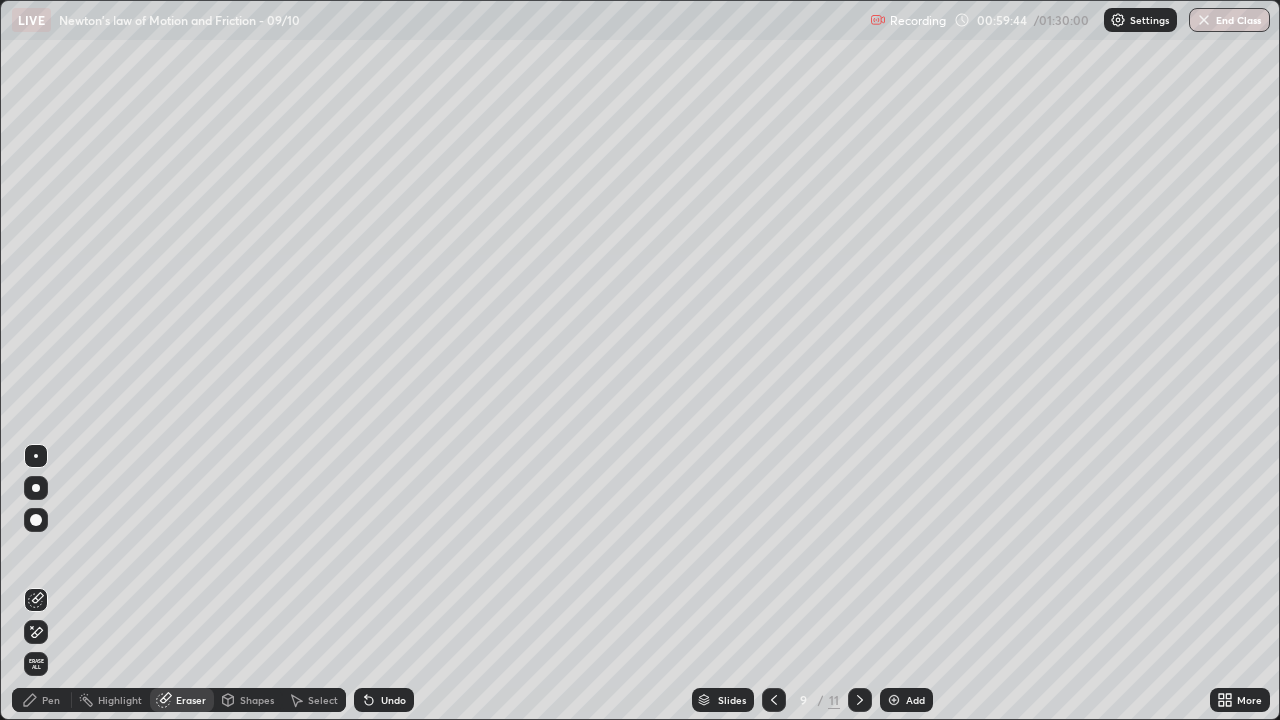 click on "Pen" at bounding box center (51, 700) 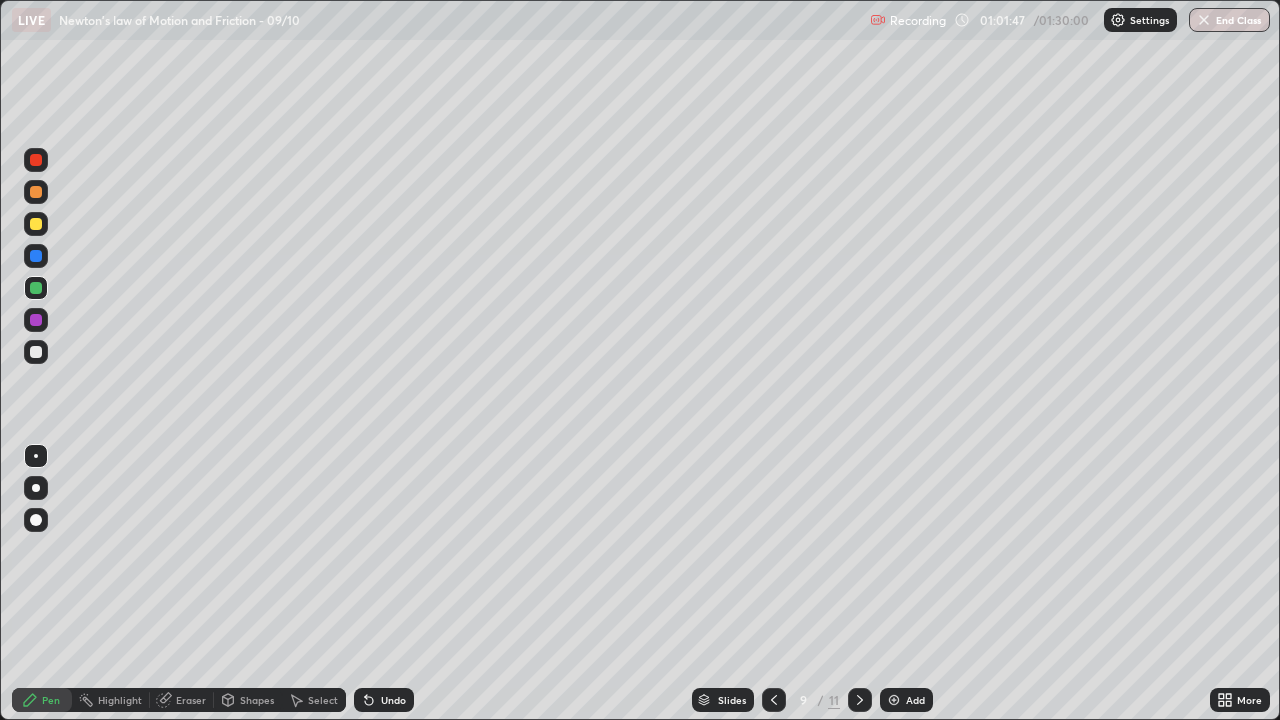click at bounding box center (894, 700) 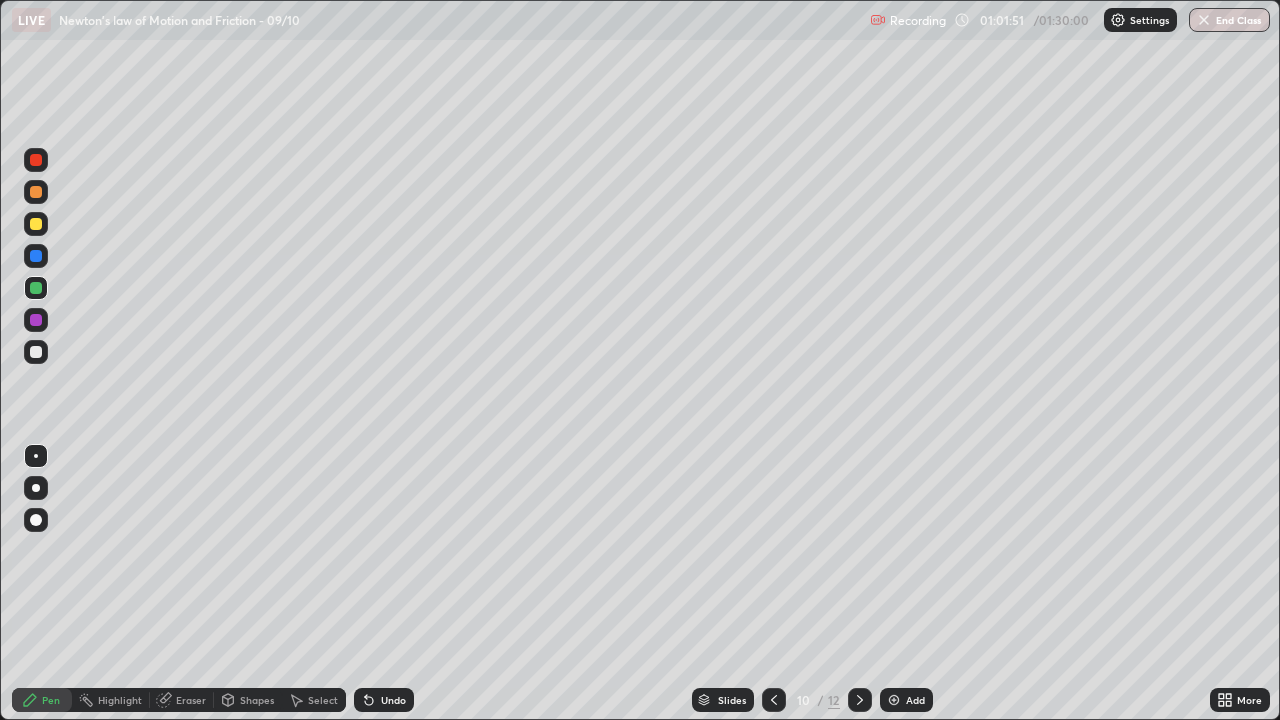 click at bounding box center [36, 224] 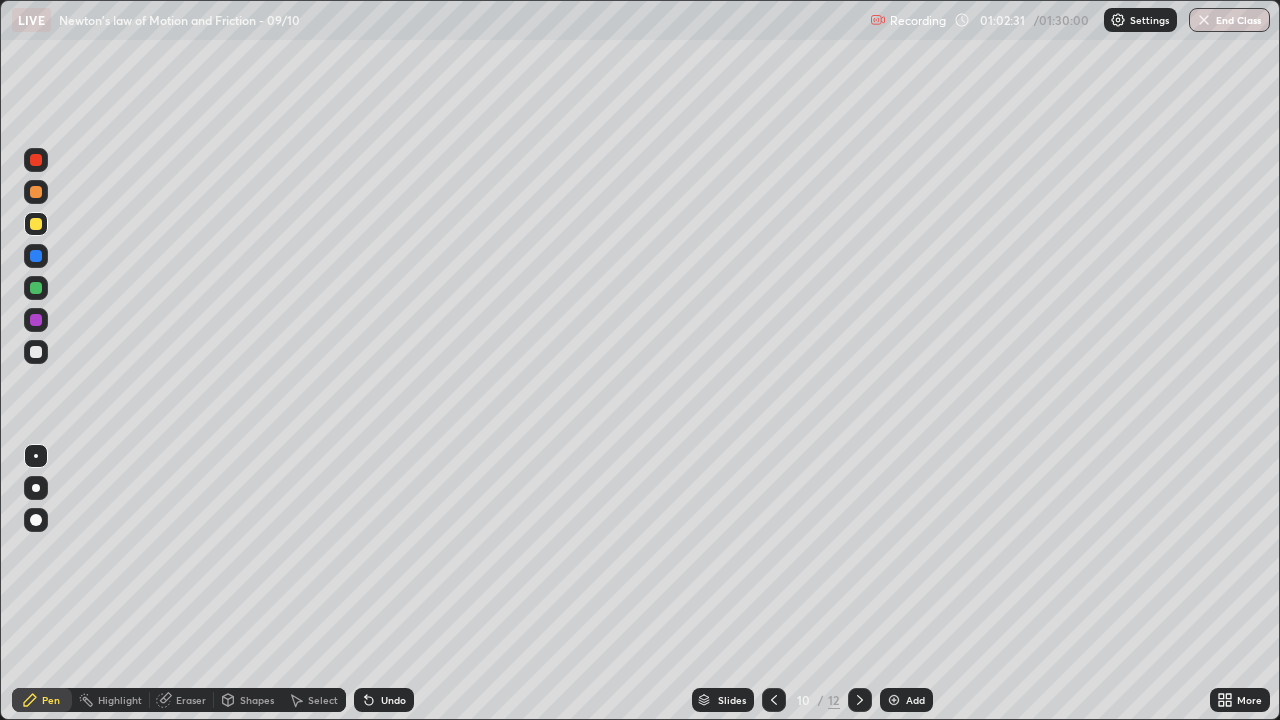 click at bounding box center [36, 256] 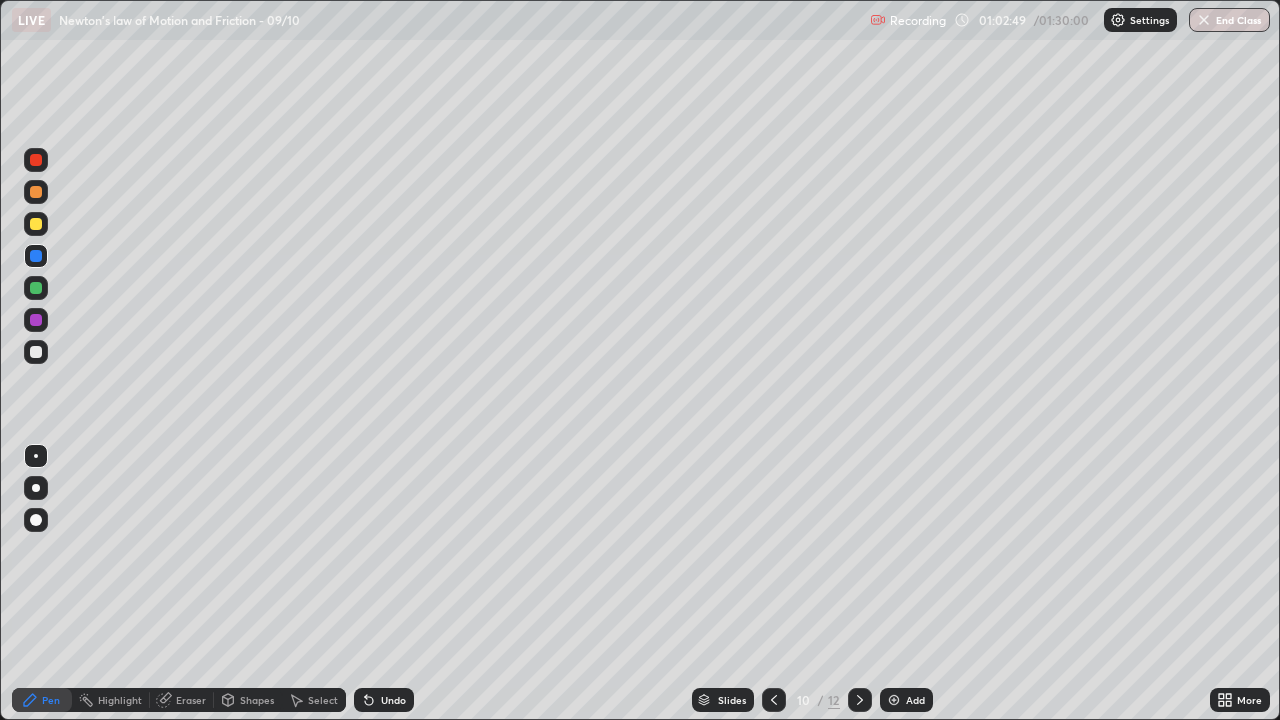 click at bounding box center [36, 352] 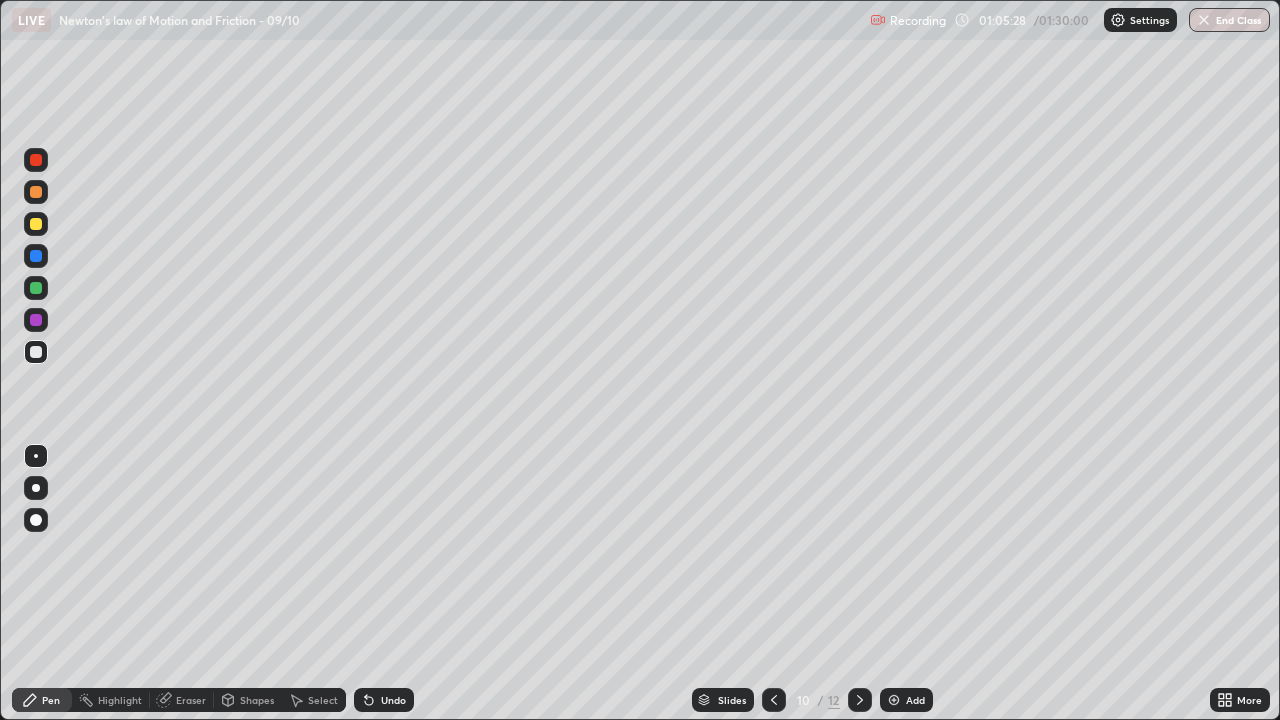 click at bounding box center (894, 700) 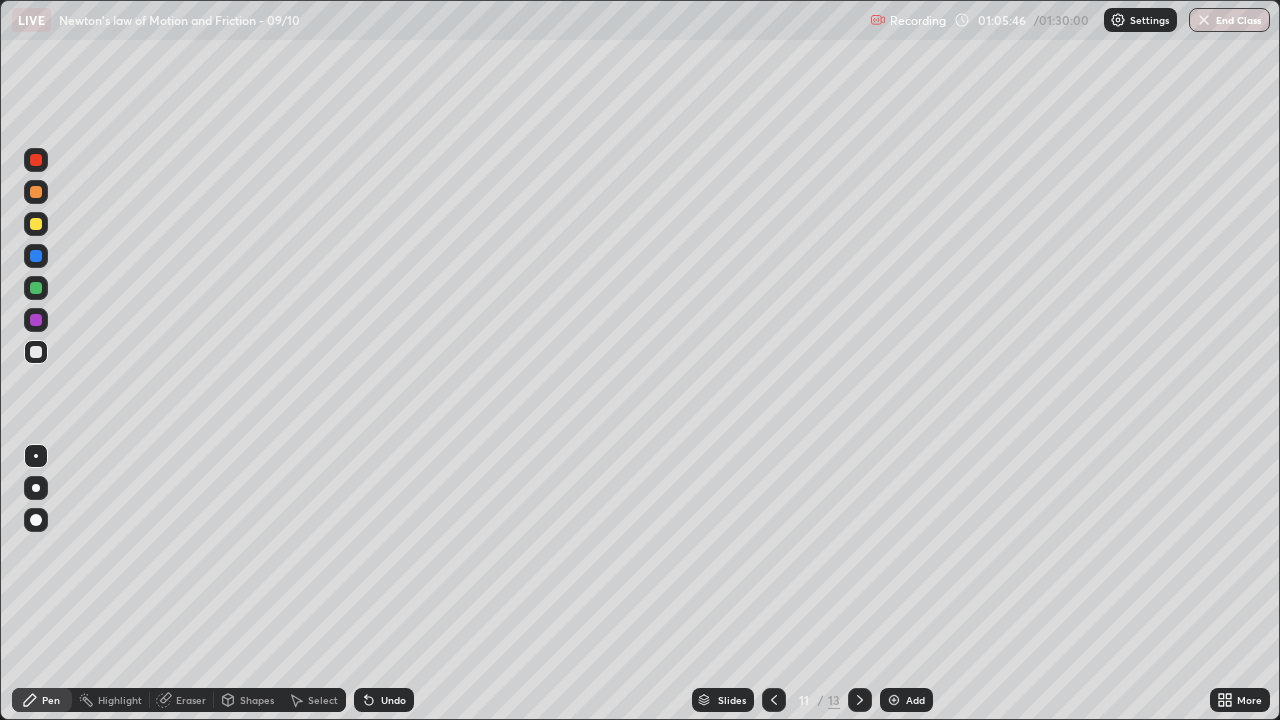 click at bounding box center [36, 224] 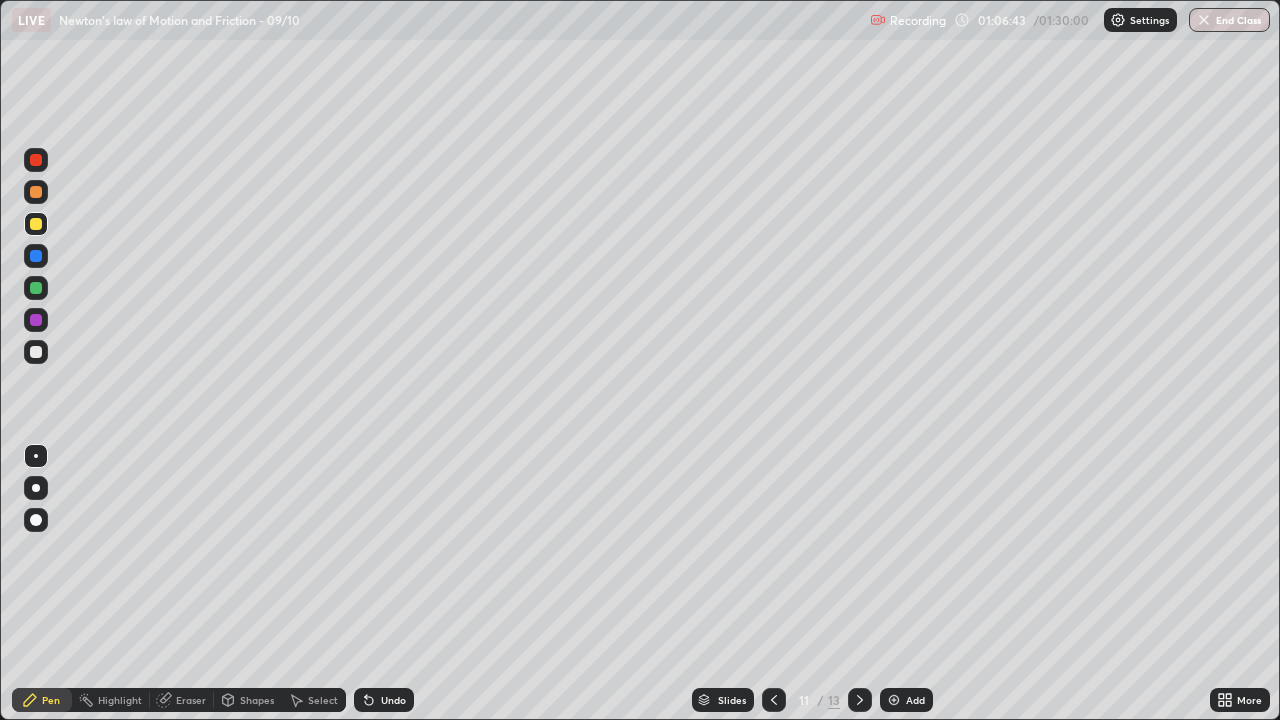 click at bounding box center [36, 352] 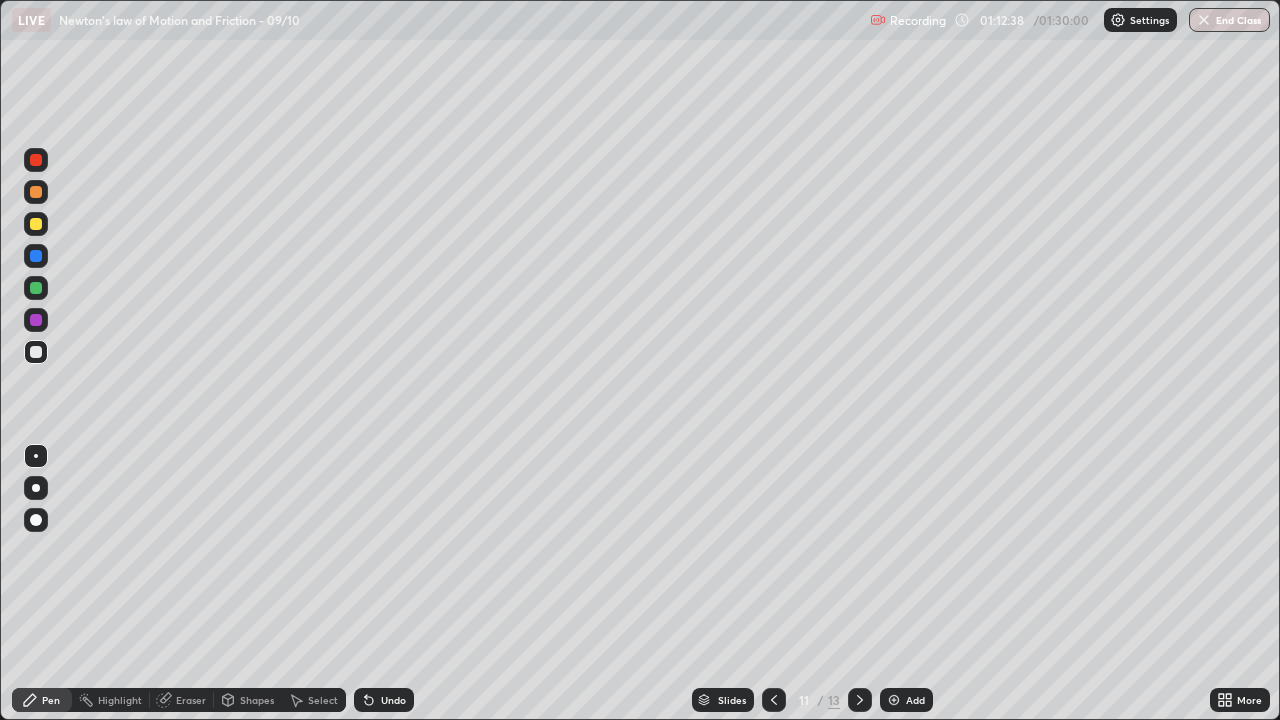 click on "Add" at bounding box center (915, 700) 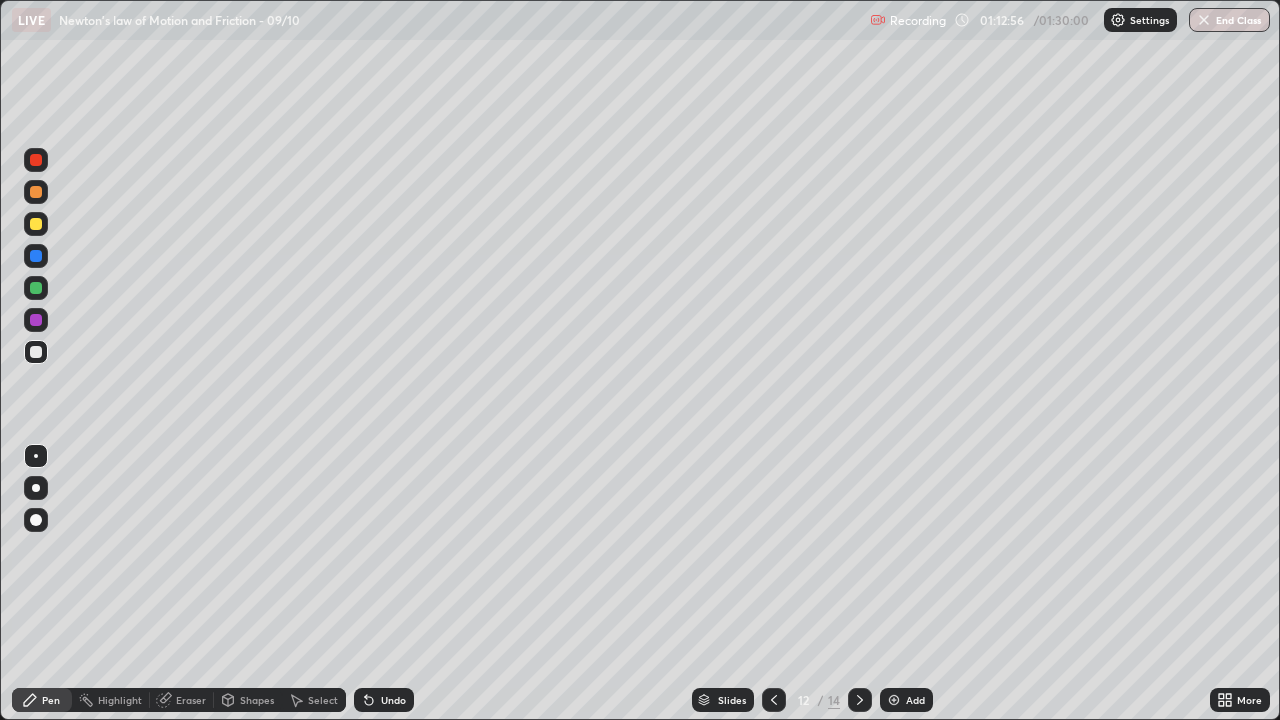 click at bounding box center [36, 224] 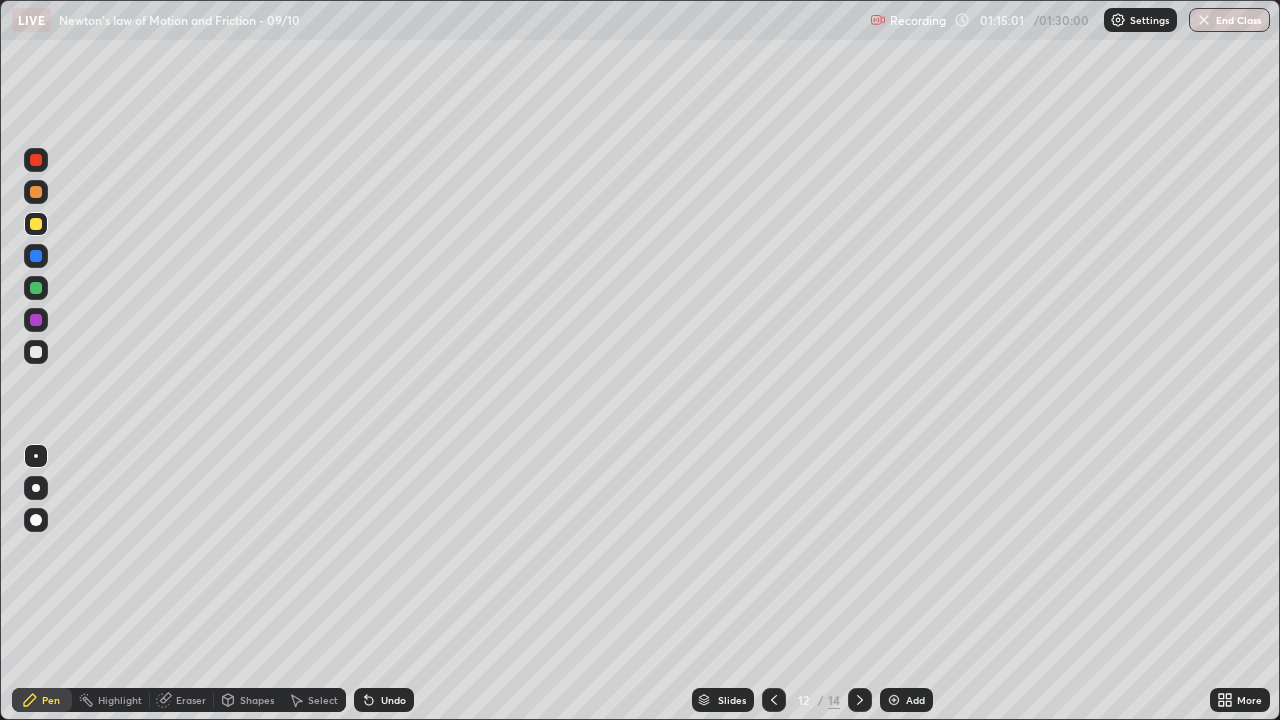 click at bounding box center [36, 224] 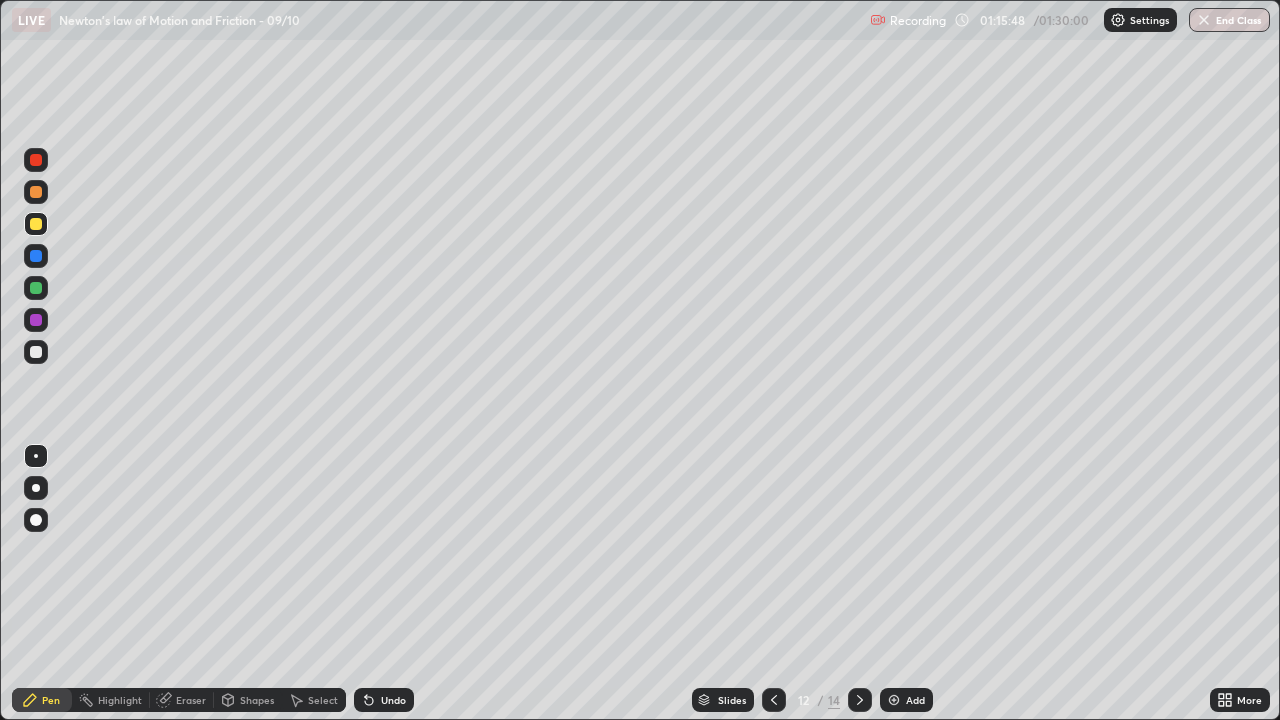 click at bounding box center [894, 700] 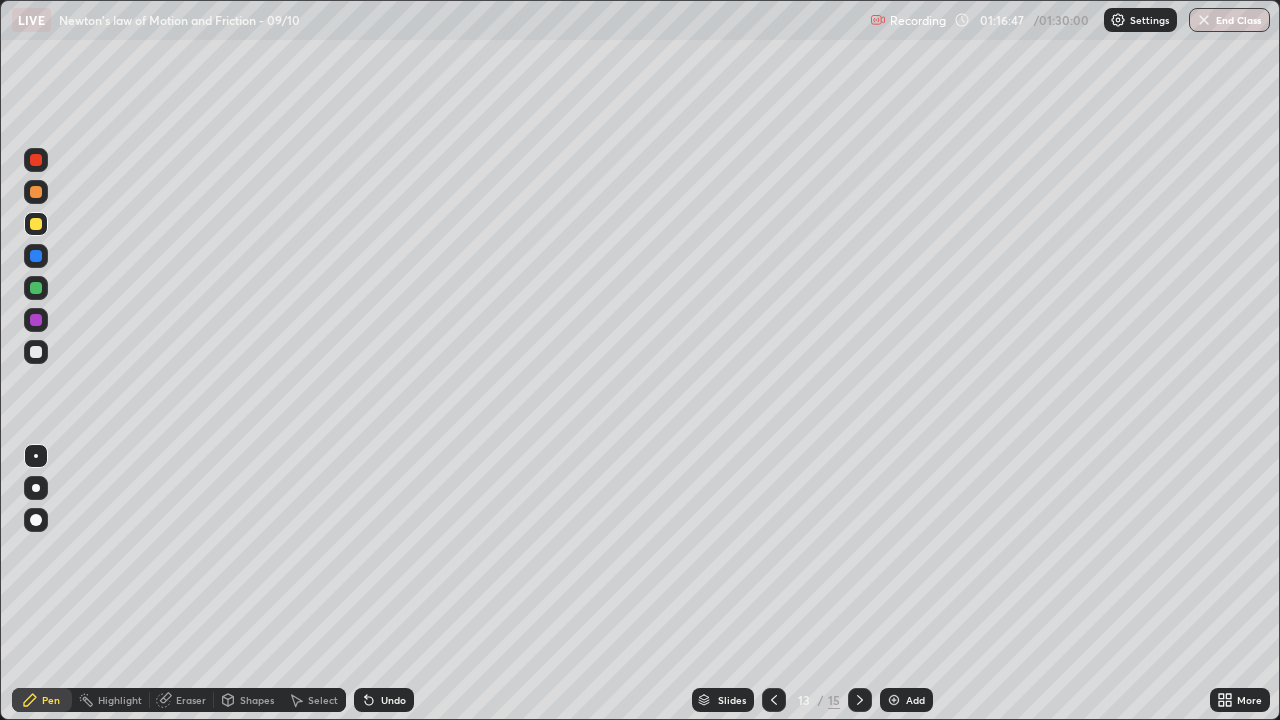 click at bounding box center [36, 352] 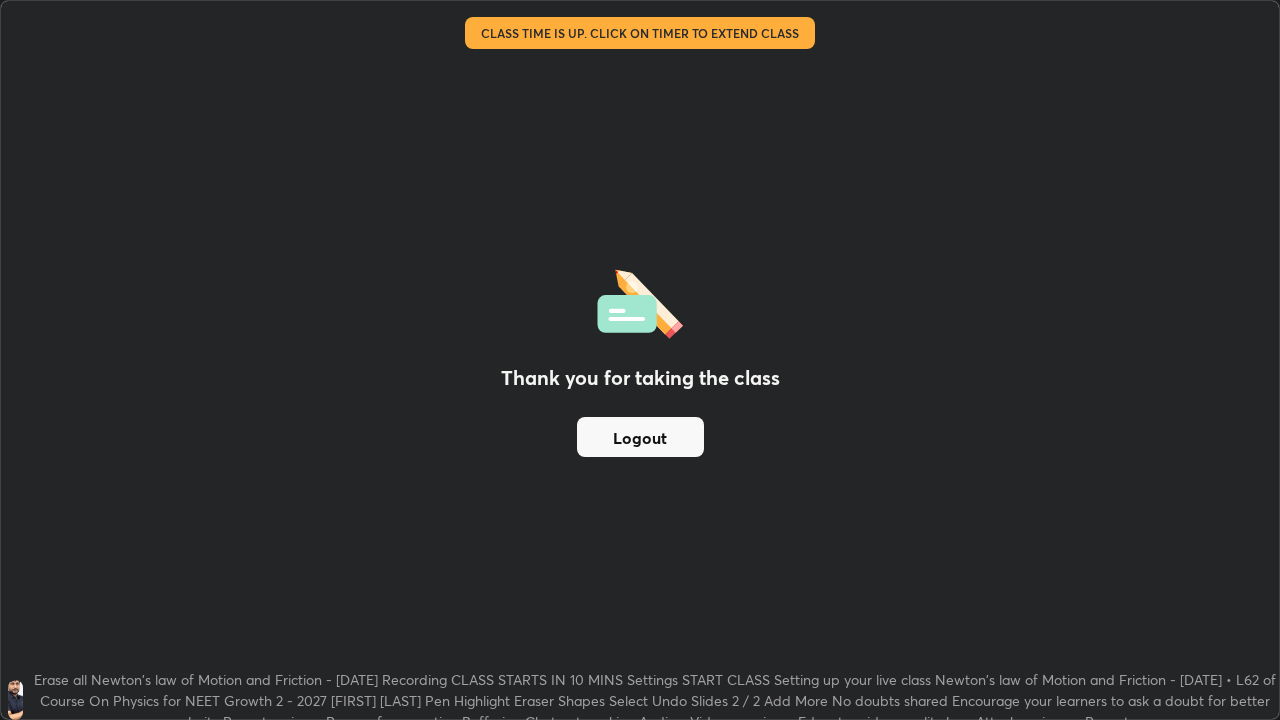 click on "Logout" at bounding box center [640, 437] 